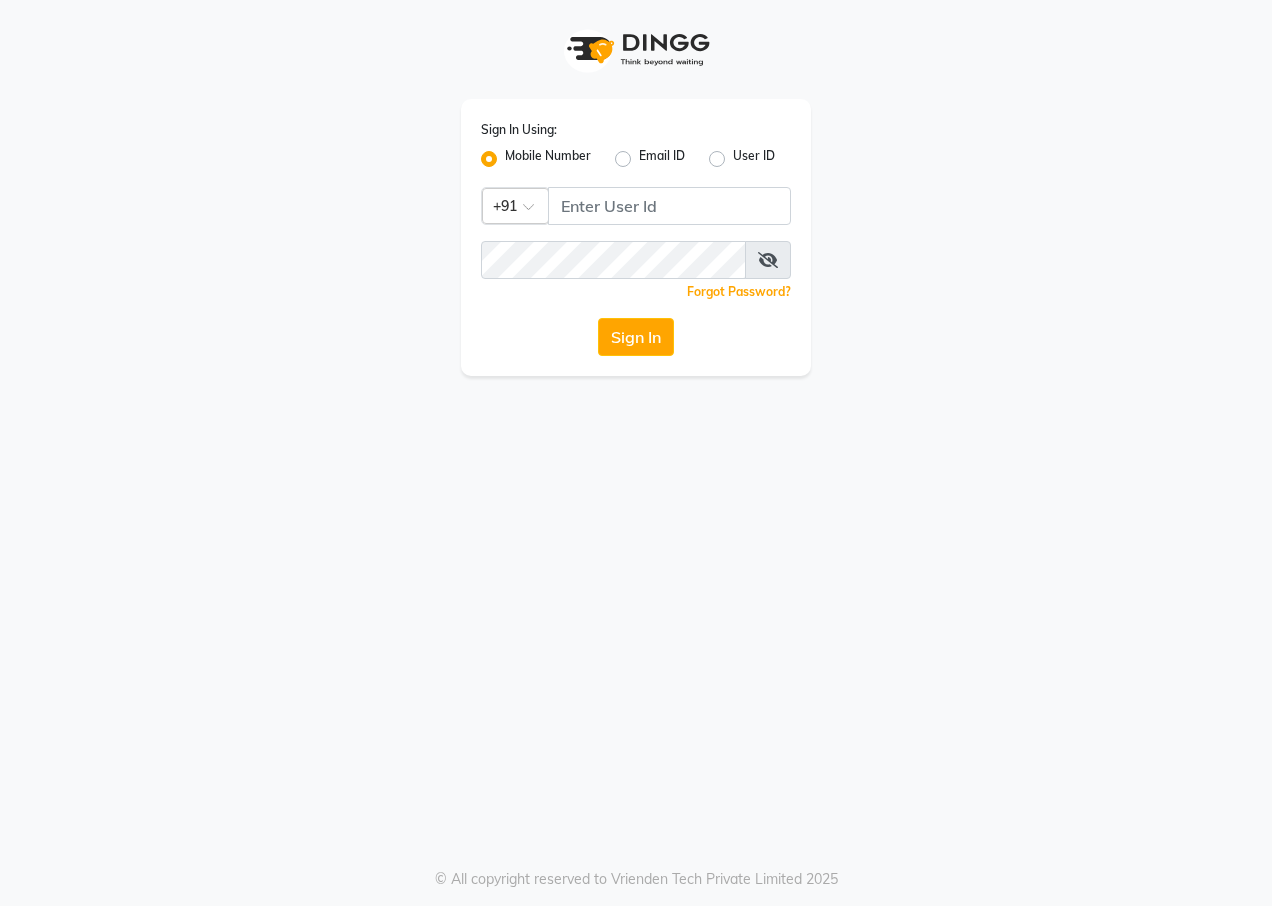 scroll, scrollTop: 0, scrollLeft: 0, axis: both 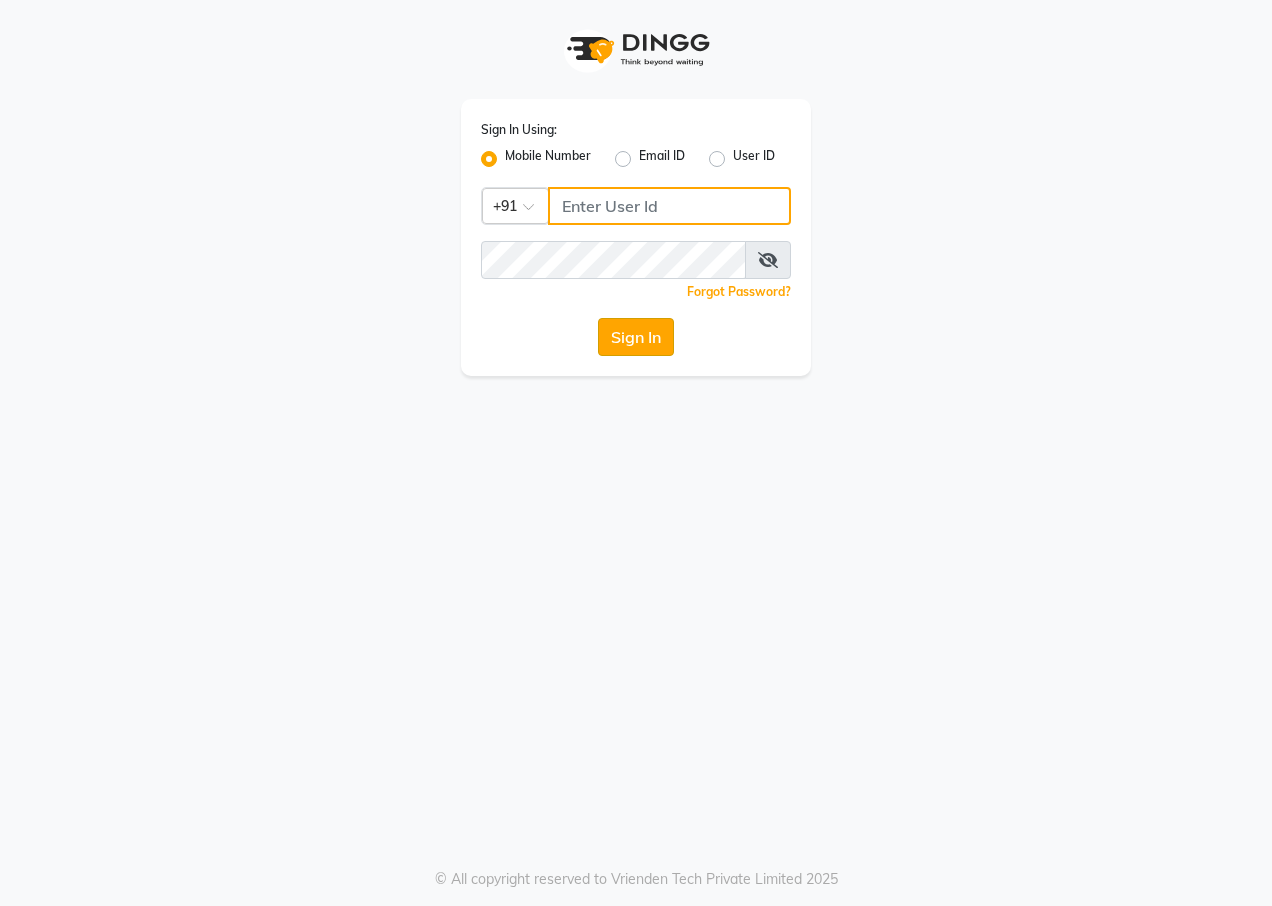 type on "9209647270" 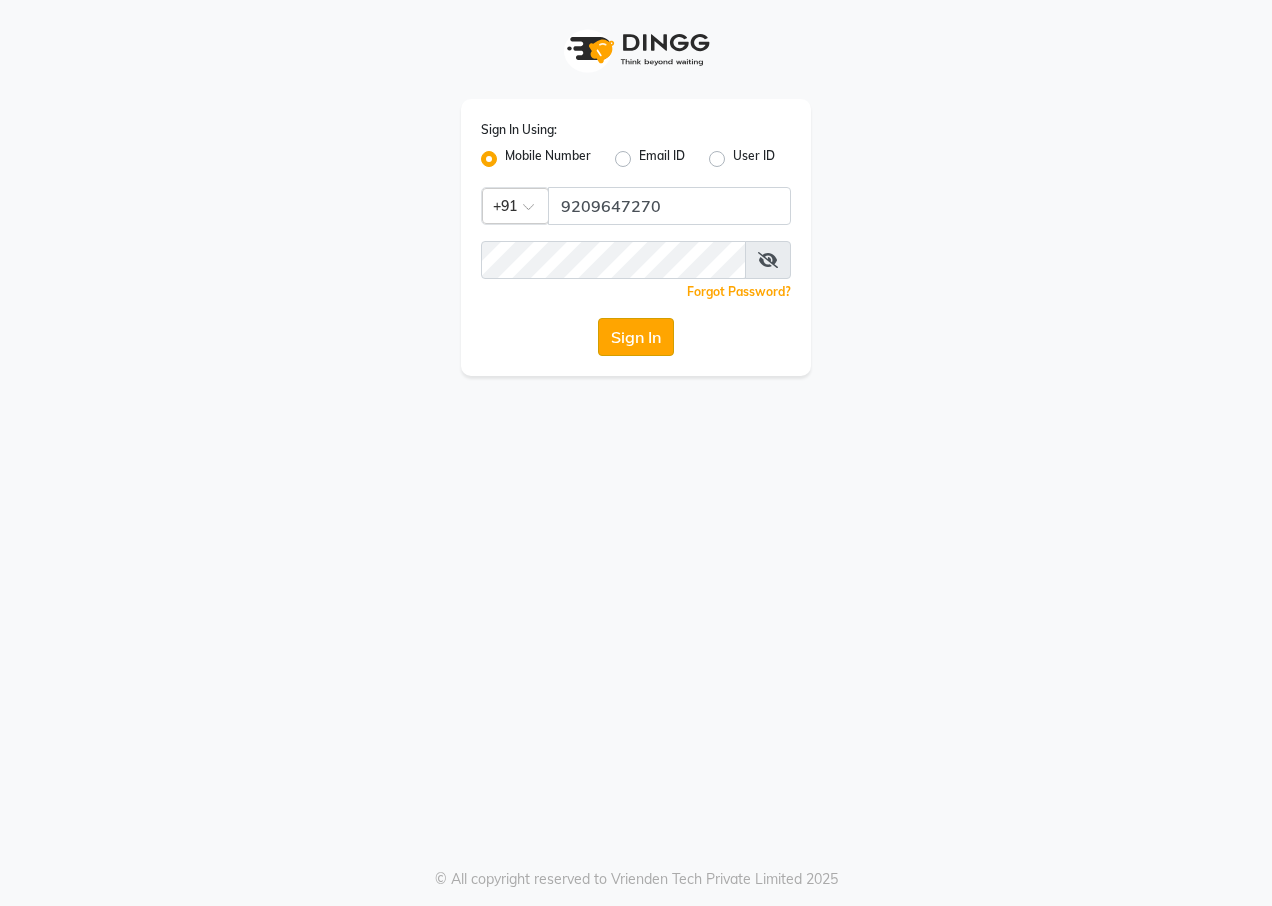 click on "Sign In" 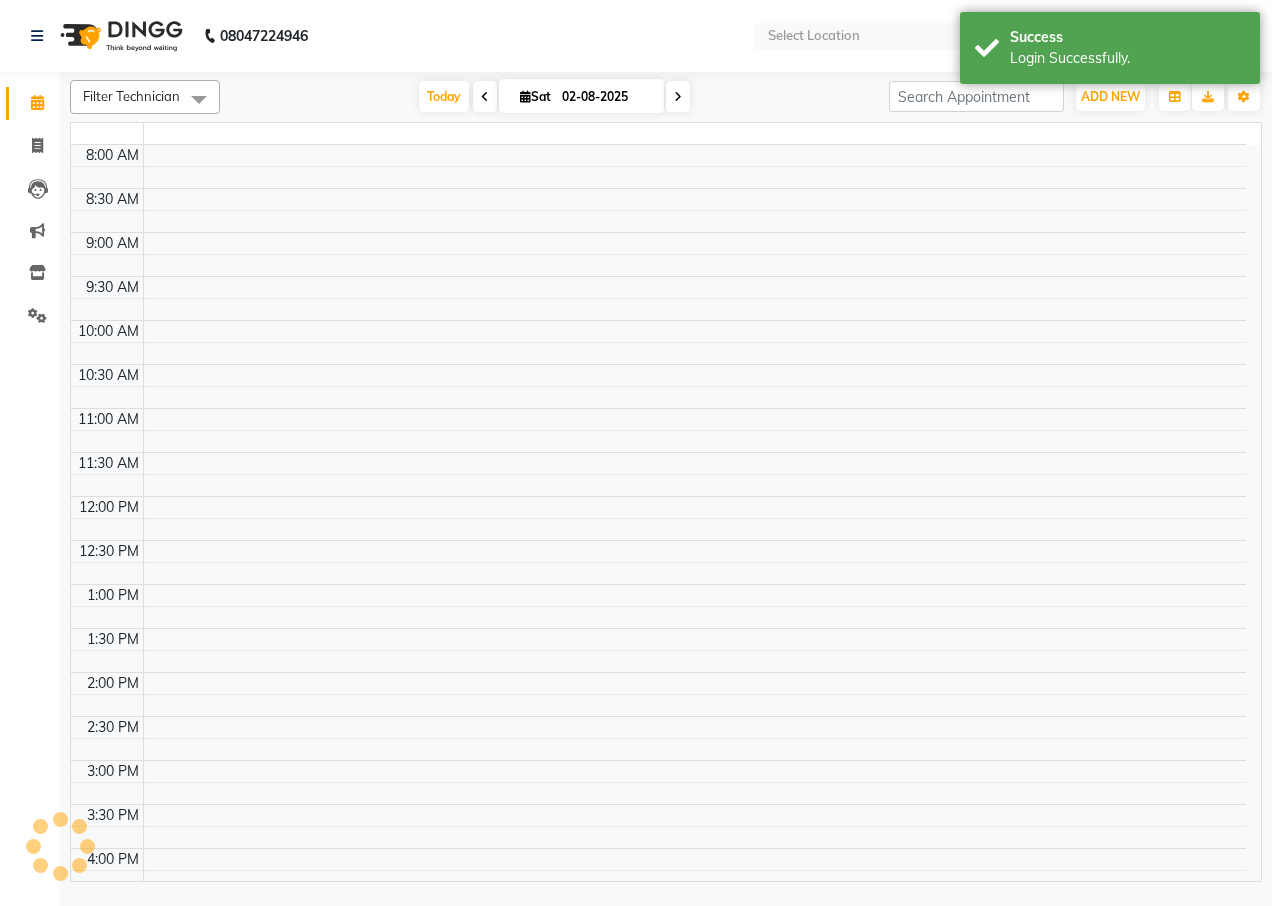 select on "en" 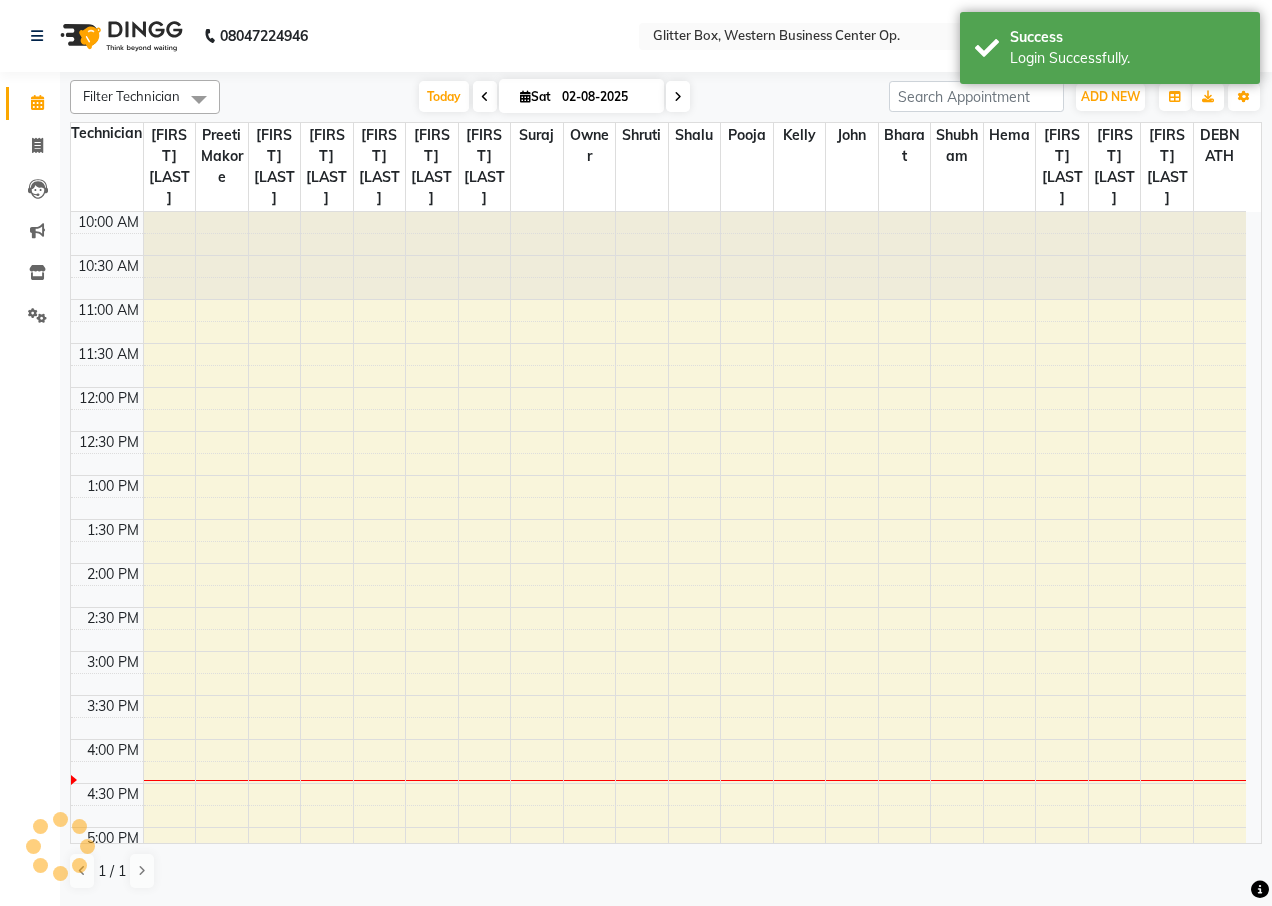 scroll, scrollTop: 0, scrollLeft: 0, axis: both 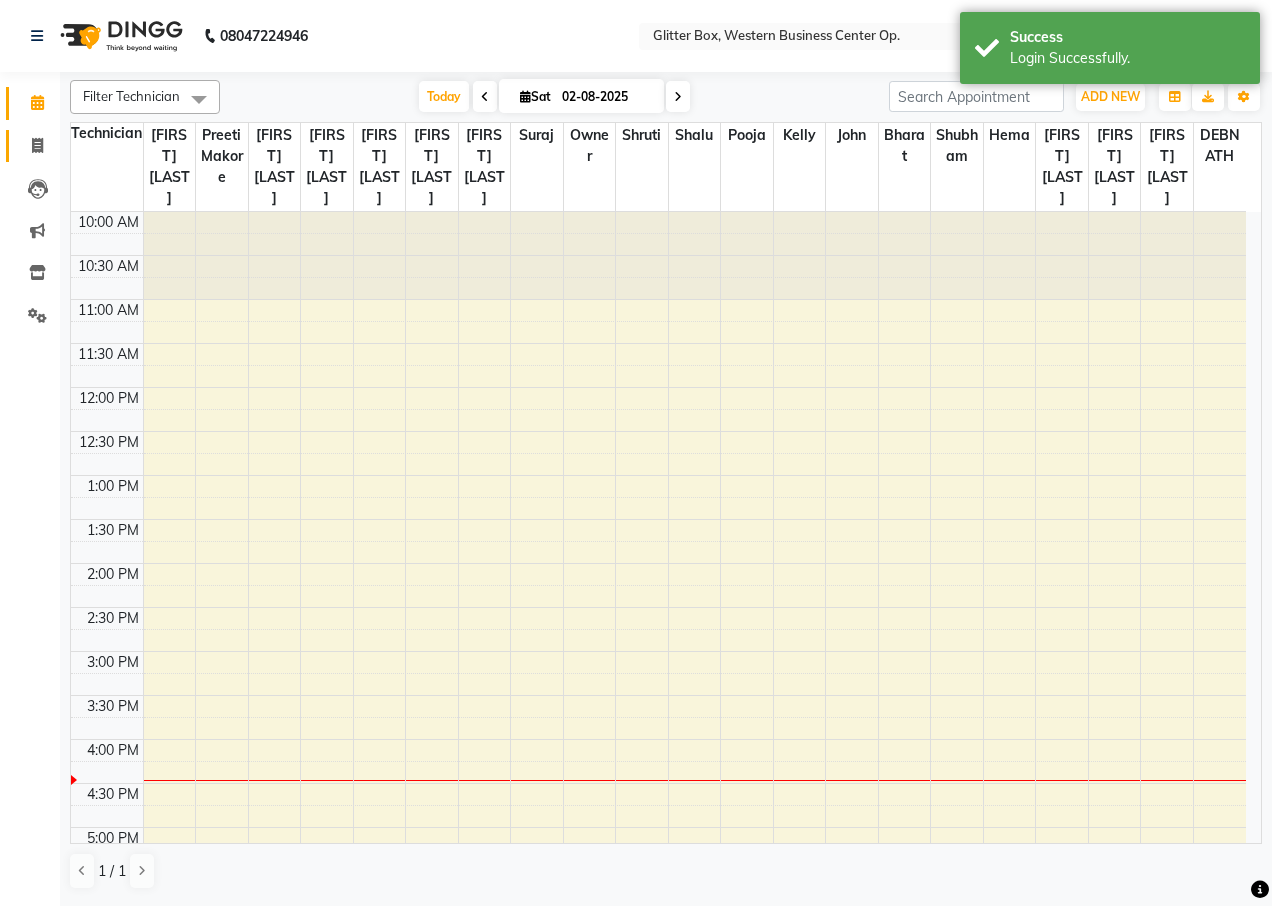 click on "Invoice" 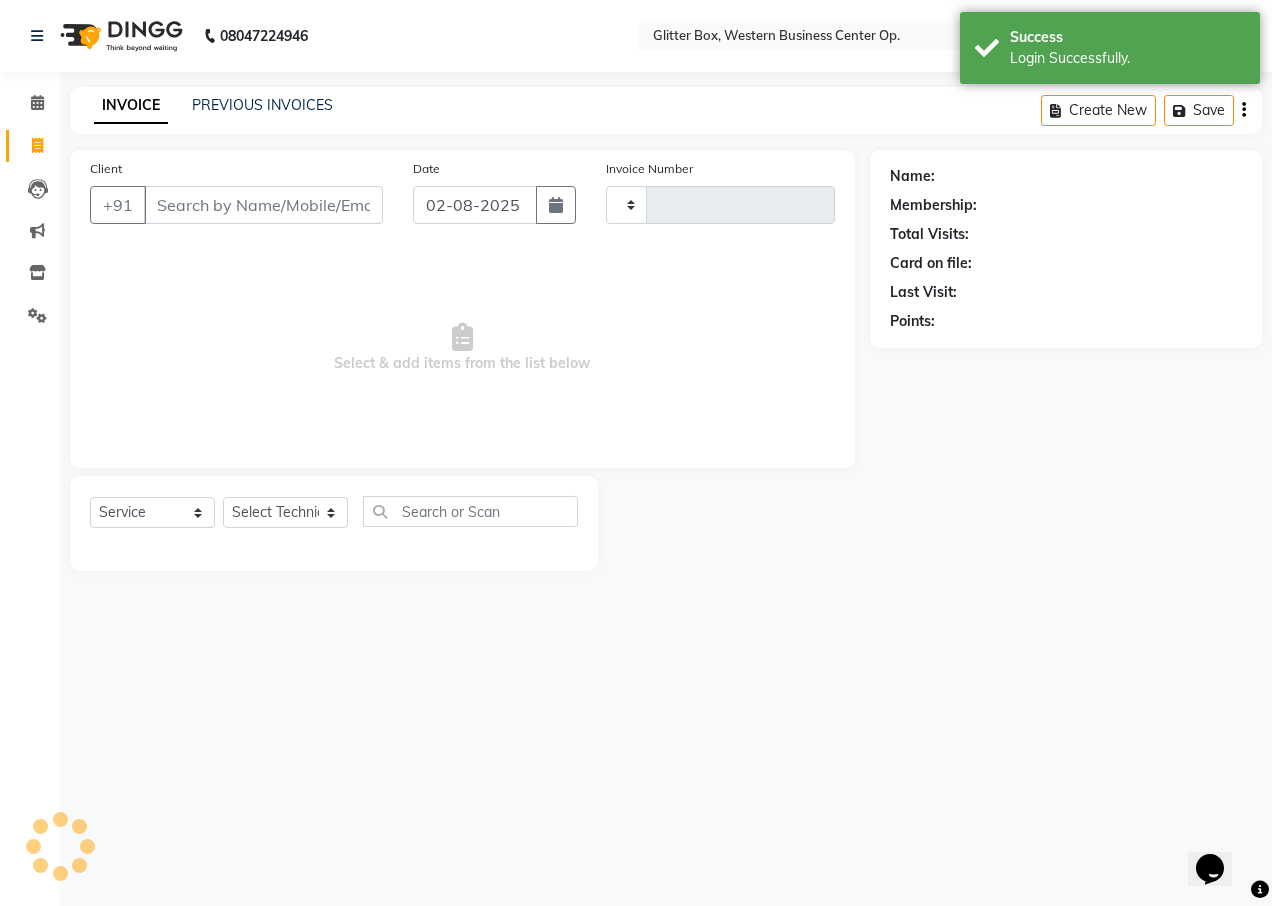 type on "1533" 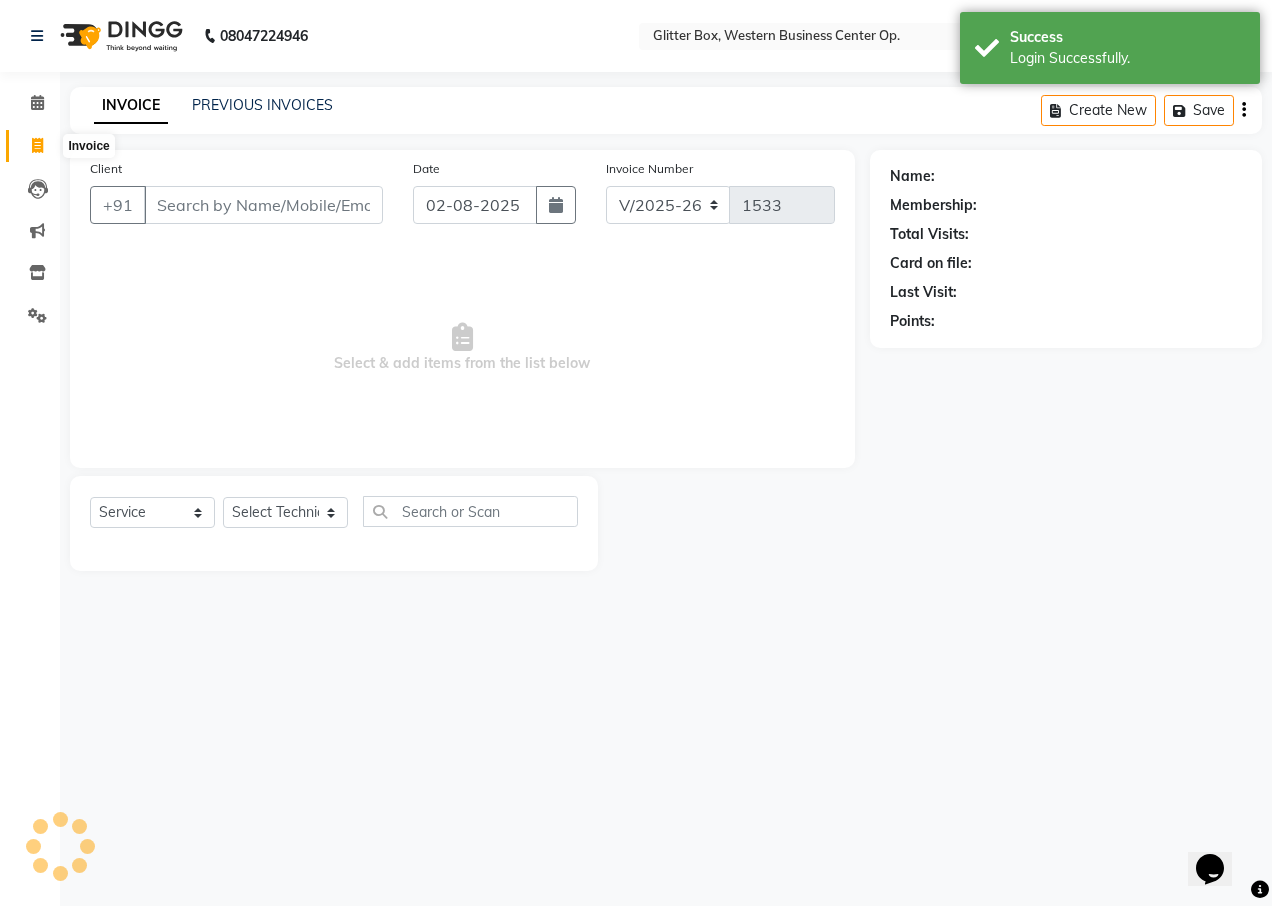 scroll, scrollTop: 0, scrollLeft: 0, axis: both 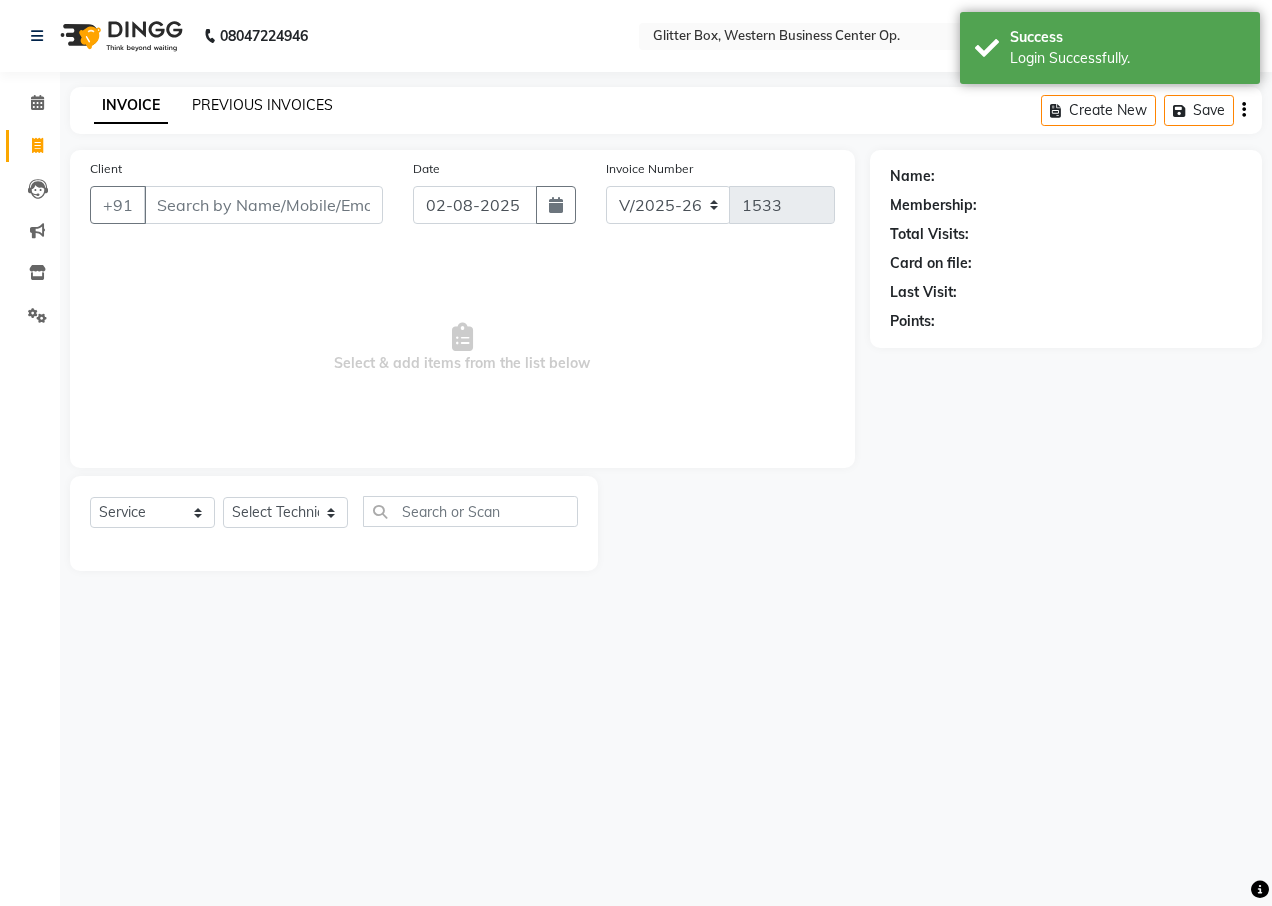 click on "PREVIOUS INVOICES" 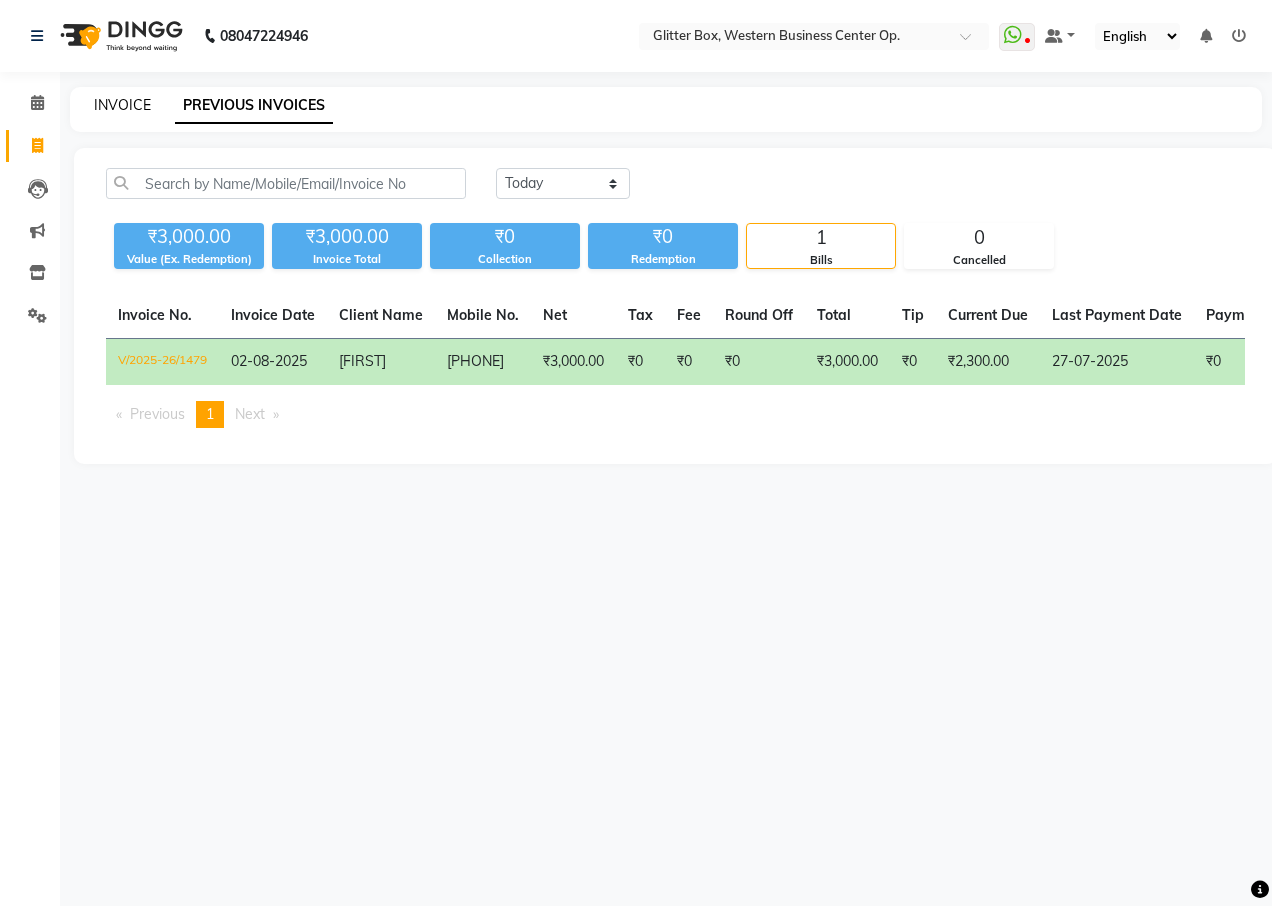 click on "INVOICE" 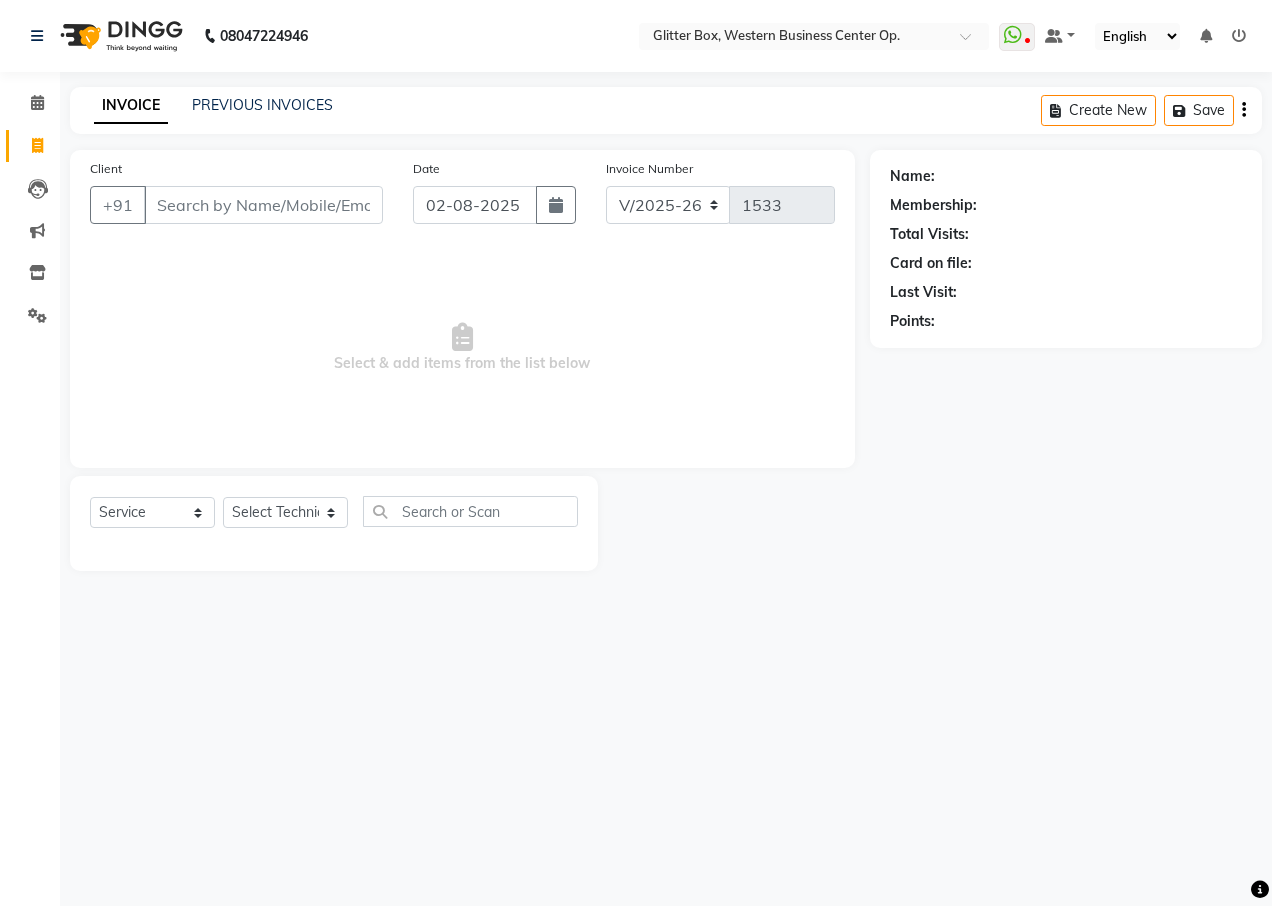 click on "Client" at bounding box center (263, 205) 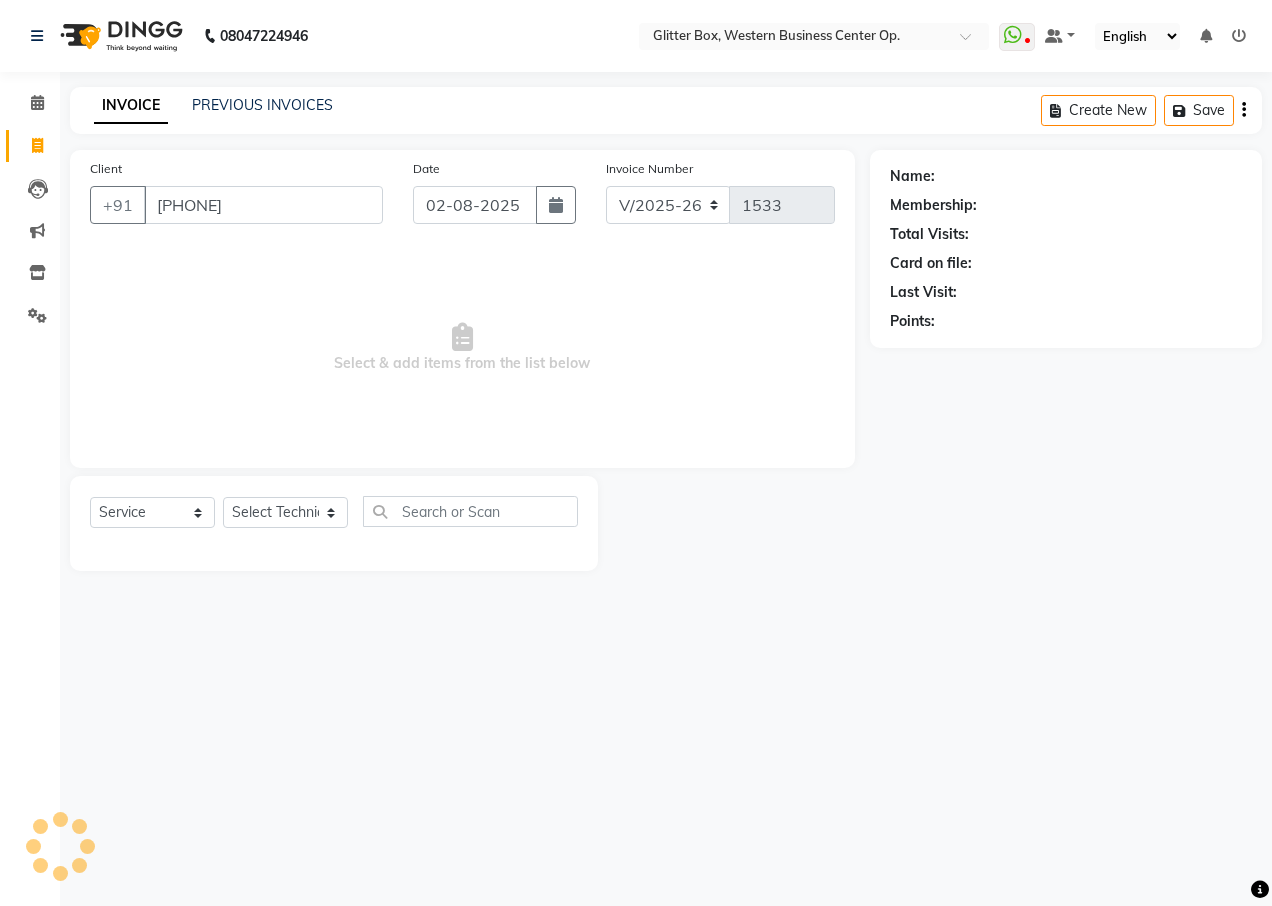 type on "[PHONE]" 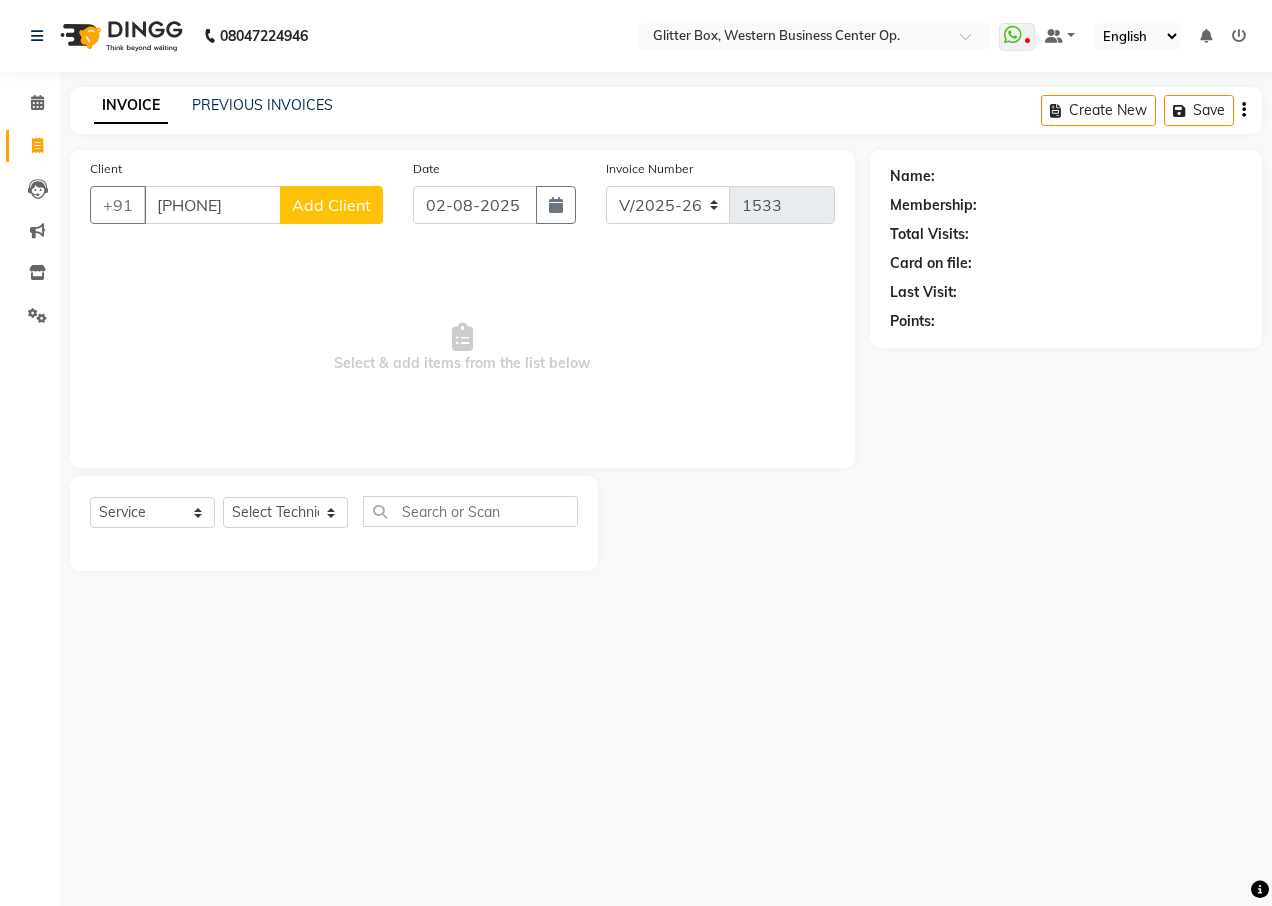 click on "Add Client" 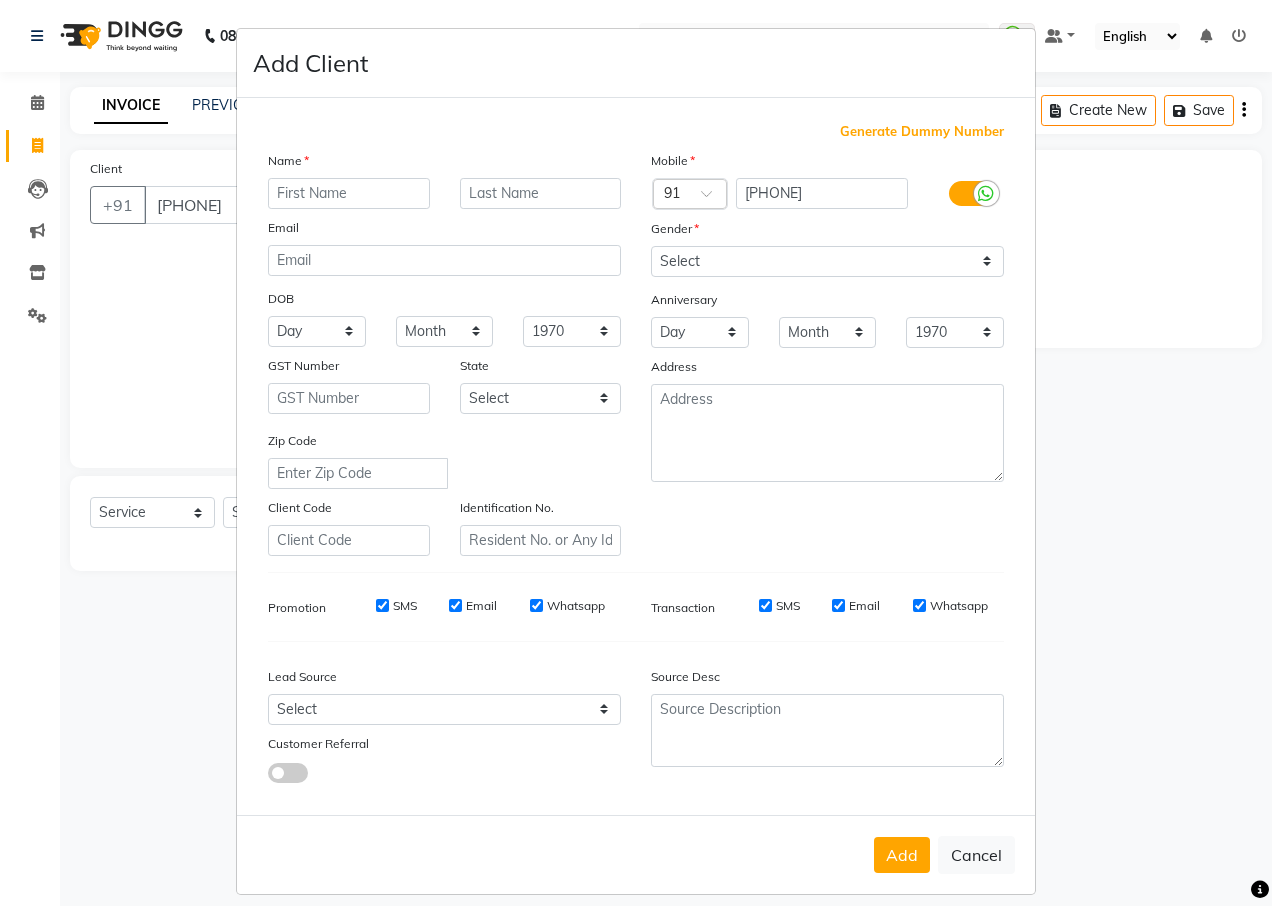 click at bounding box center [349, 193] 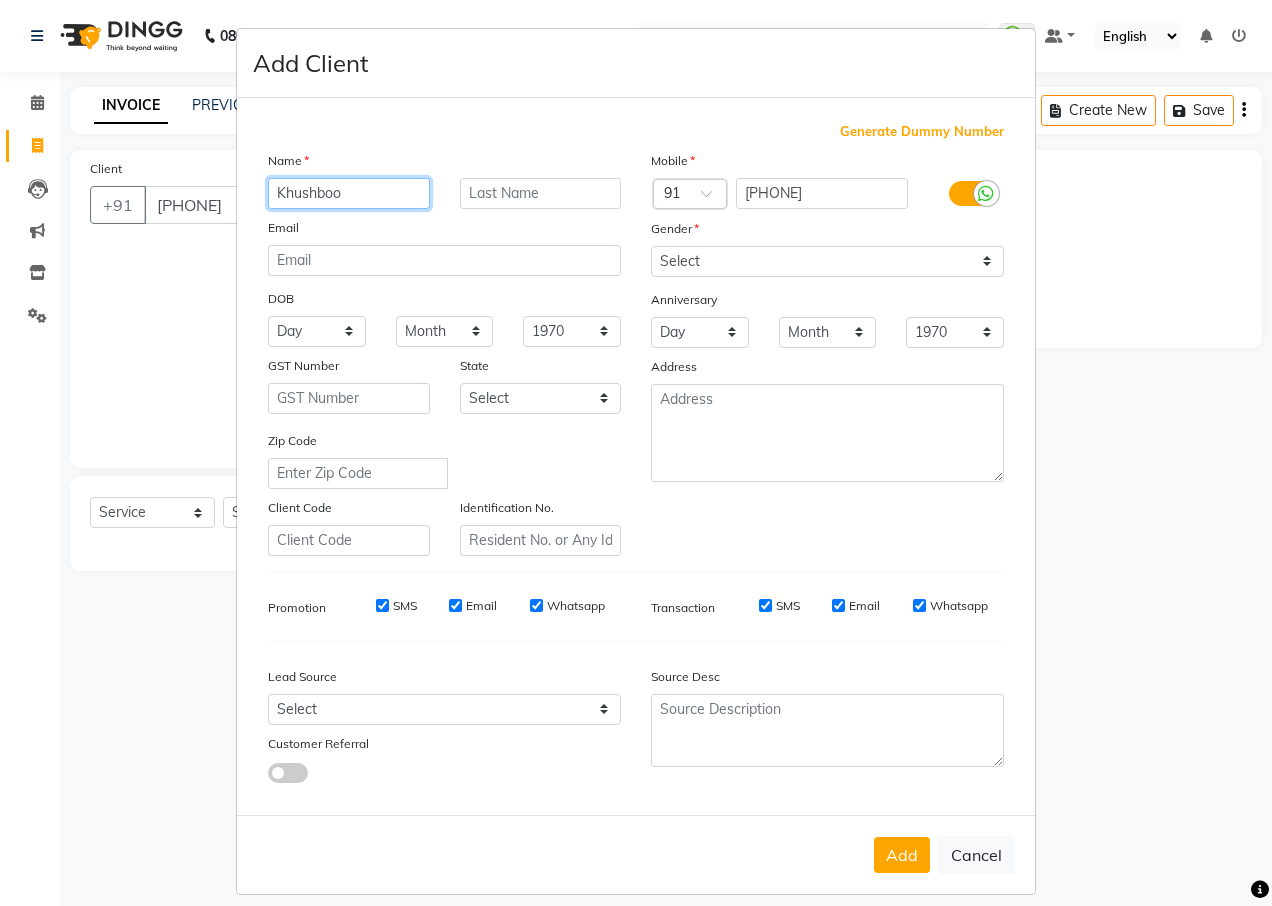 type on "Khushboo" 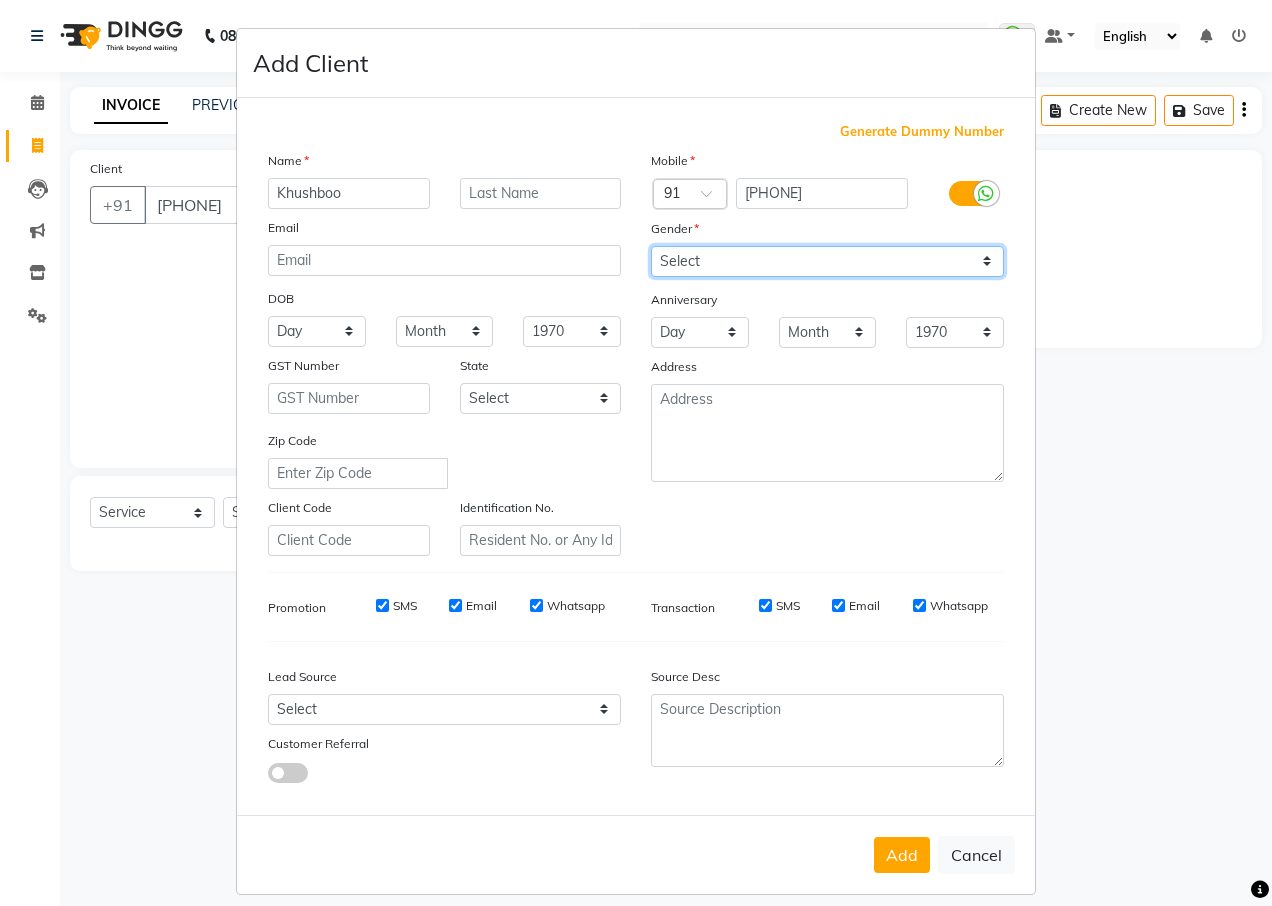 click on "Select Male Female Other Prefer Not To Say" at bounding box center [827, 261] 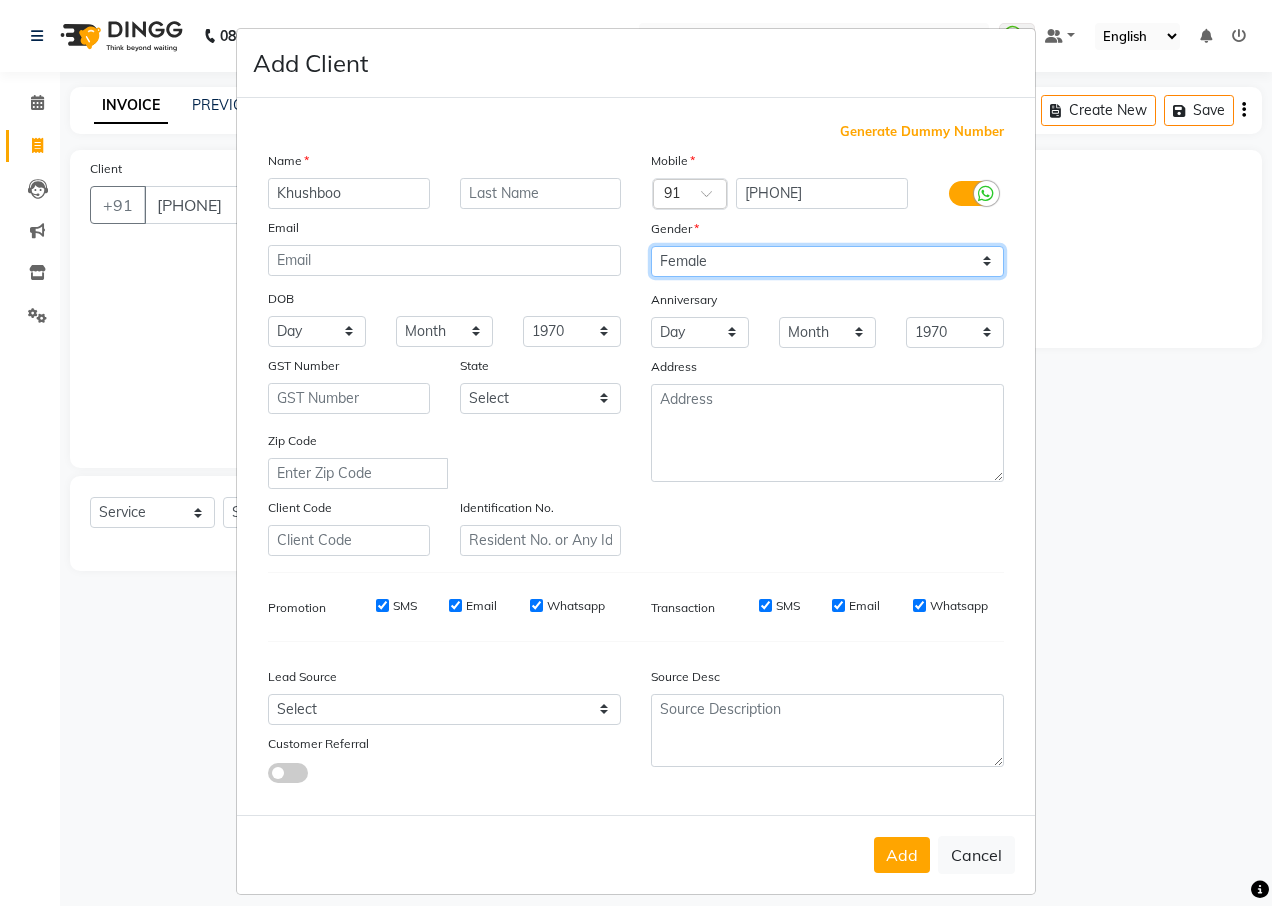 click on "Select Male Female Other Prefer Not To Say" at bounding box center [827, 261] 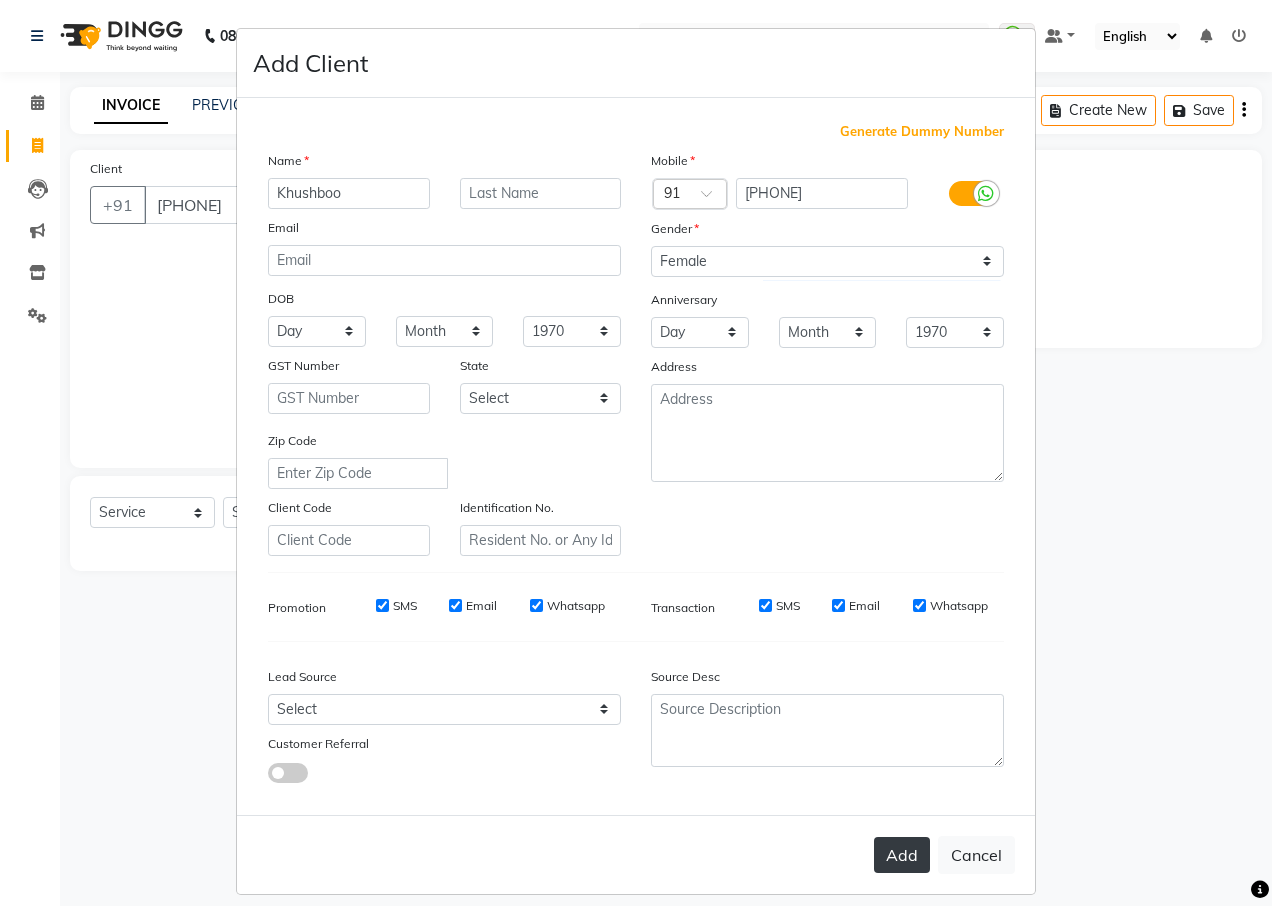 click on "Add" at bounding box center [902, 855] 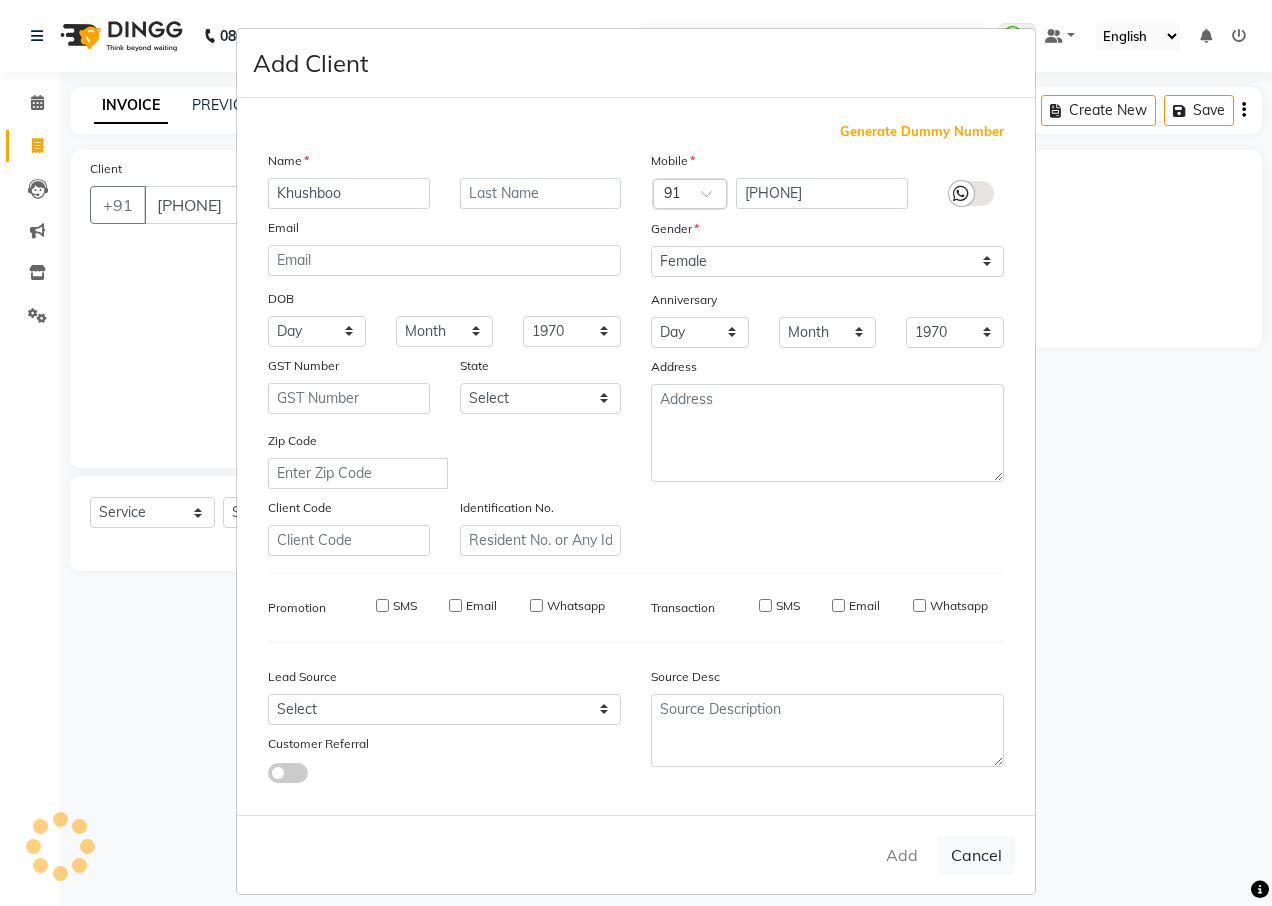 type 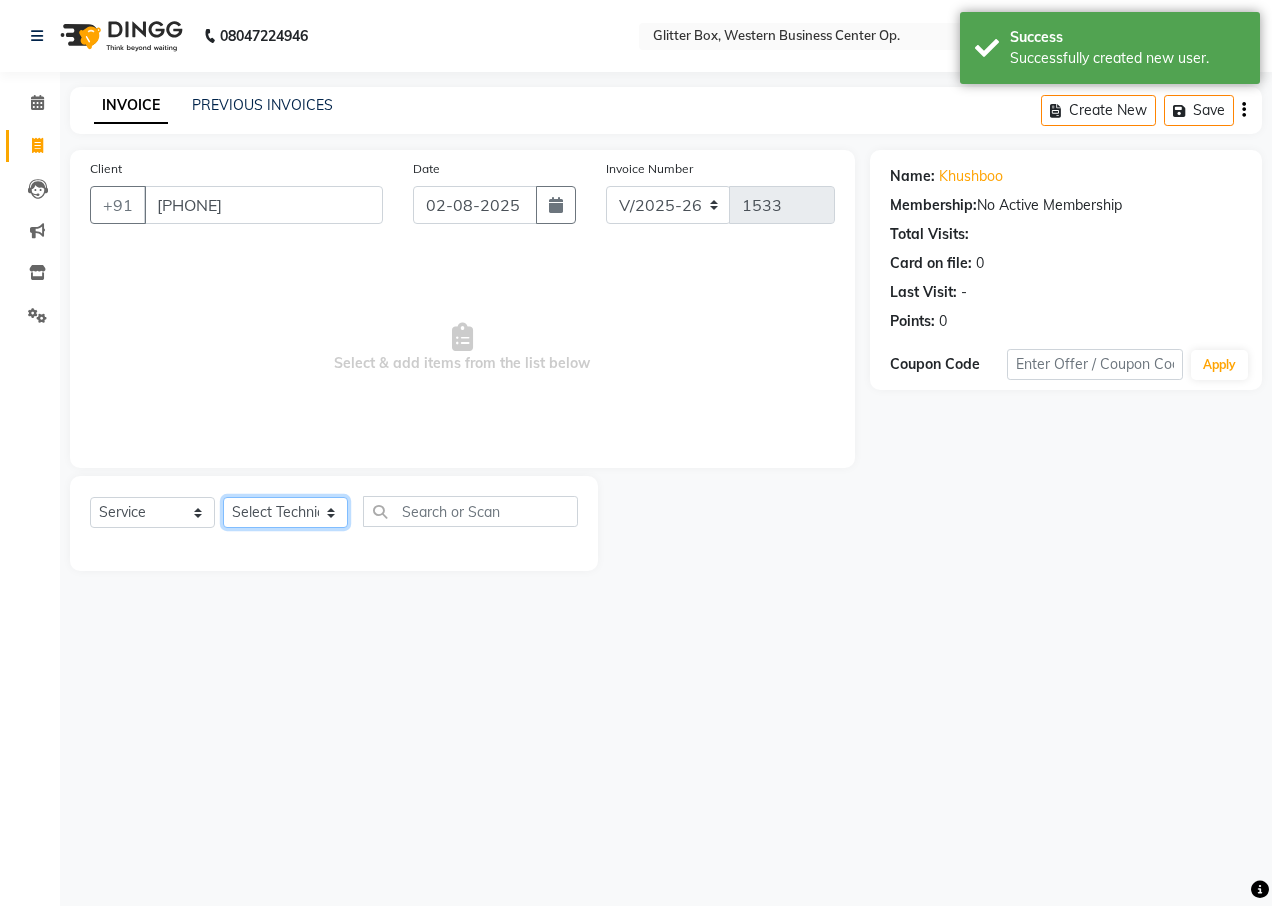 click on "Select Technician Ankita Yadav Ankit Tiwari bharat DEBNATH Govind Rana hema john Kajal Rana Kajal Rathour Katick Das kelly Nairmal Das owner Pankaj Malayya pooja Preeti makore Rupa Chettri shalu shruti shubham Suraj" 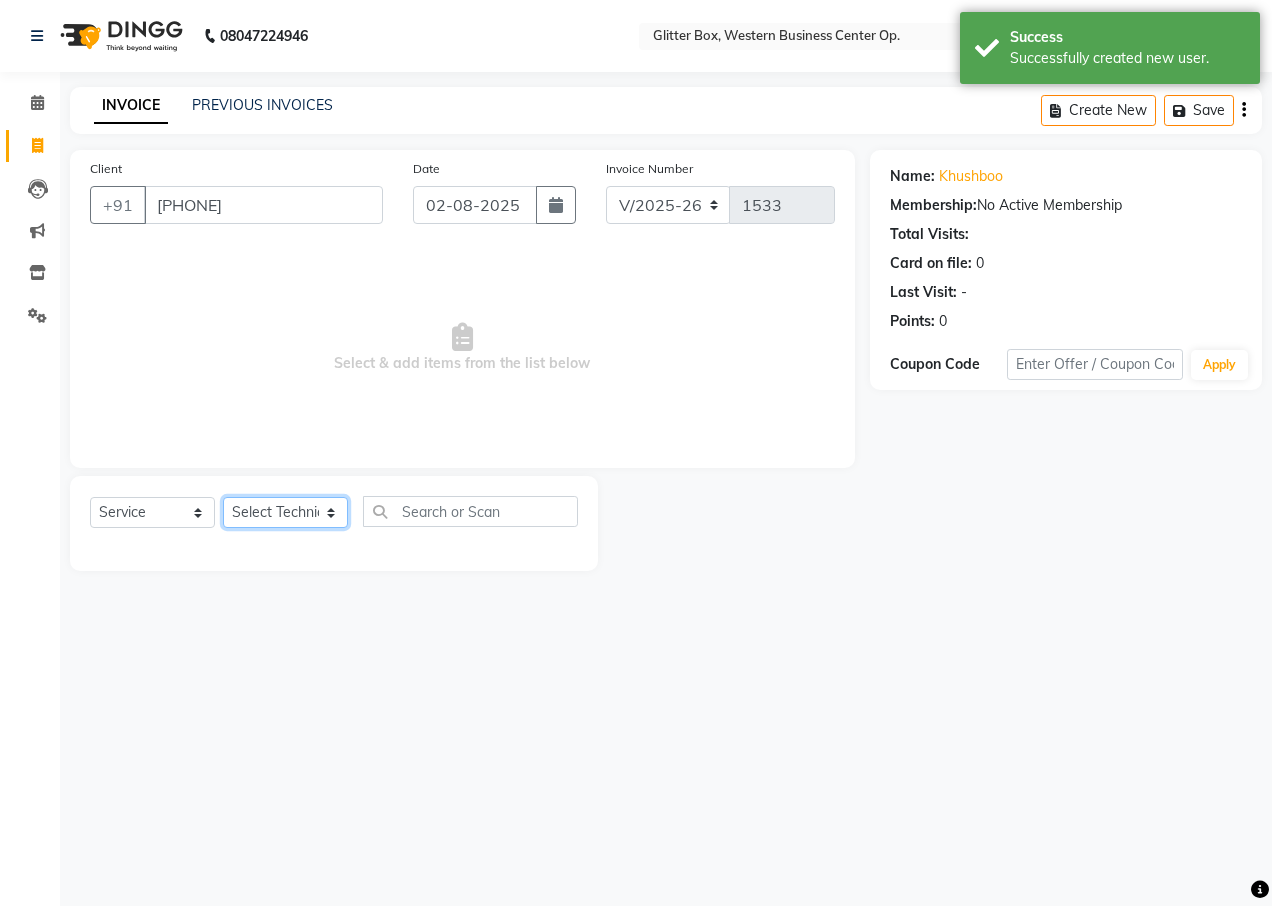 select on "38315" 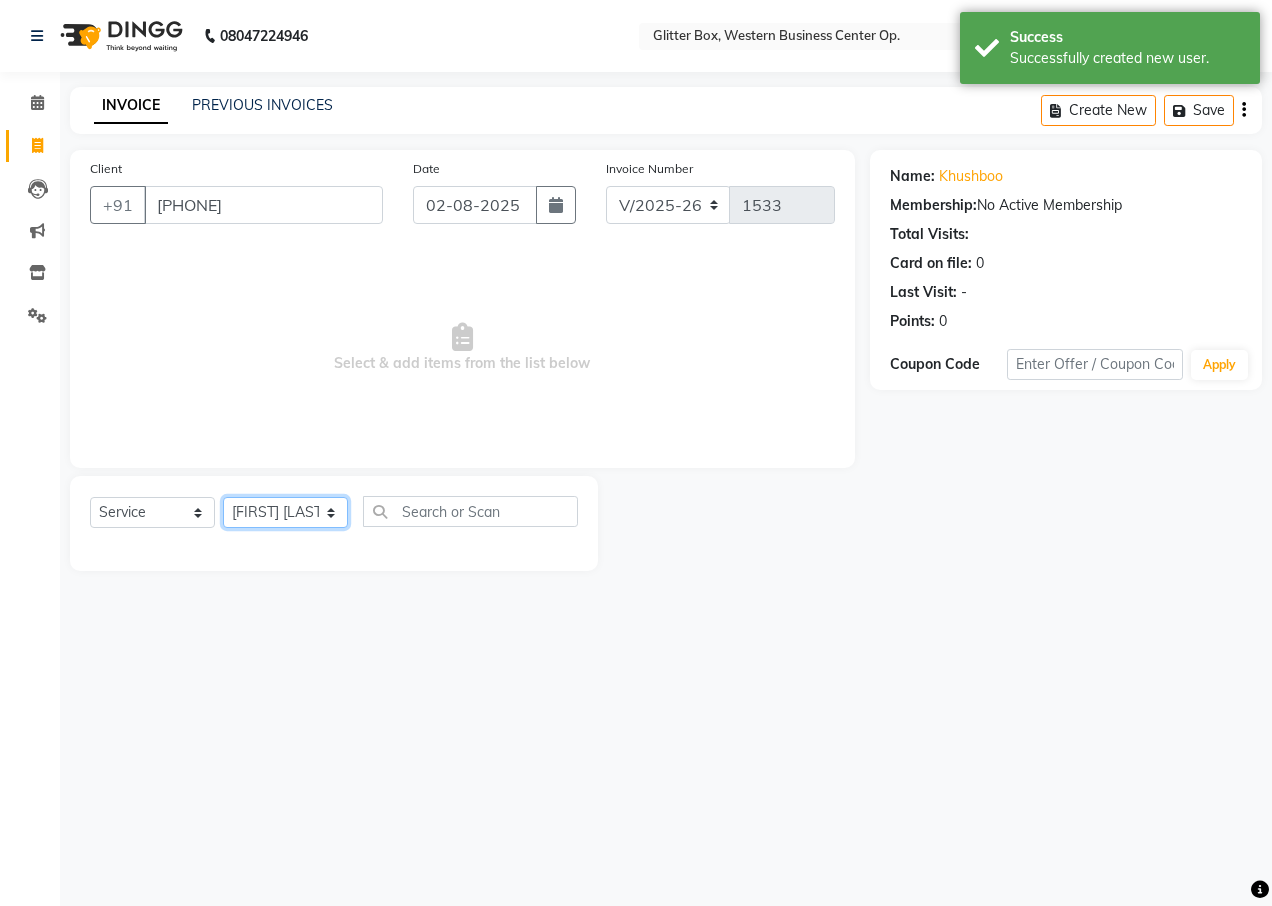 click on "Select Technician Ankita Yadav Ankit Tiwari bharat DEBNATH Govind Rana hema john Kajal Rana Kajal Rathour Katick Das kelly Nairmal Das owner Pankaj Malayya pooja Preeti makore Rupa Chettri shalu shruti shubham Suraj" 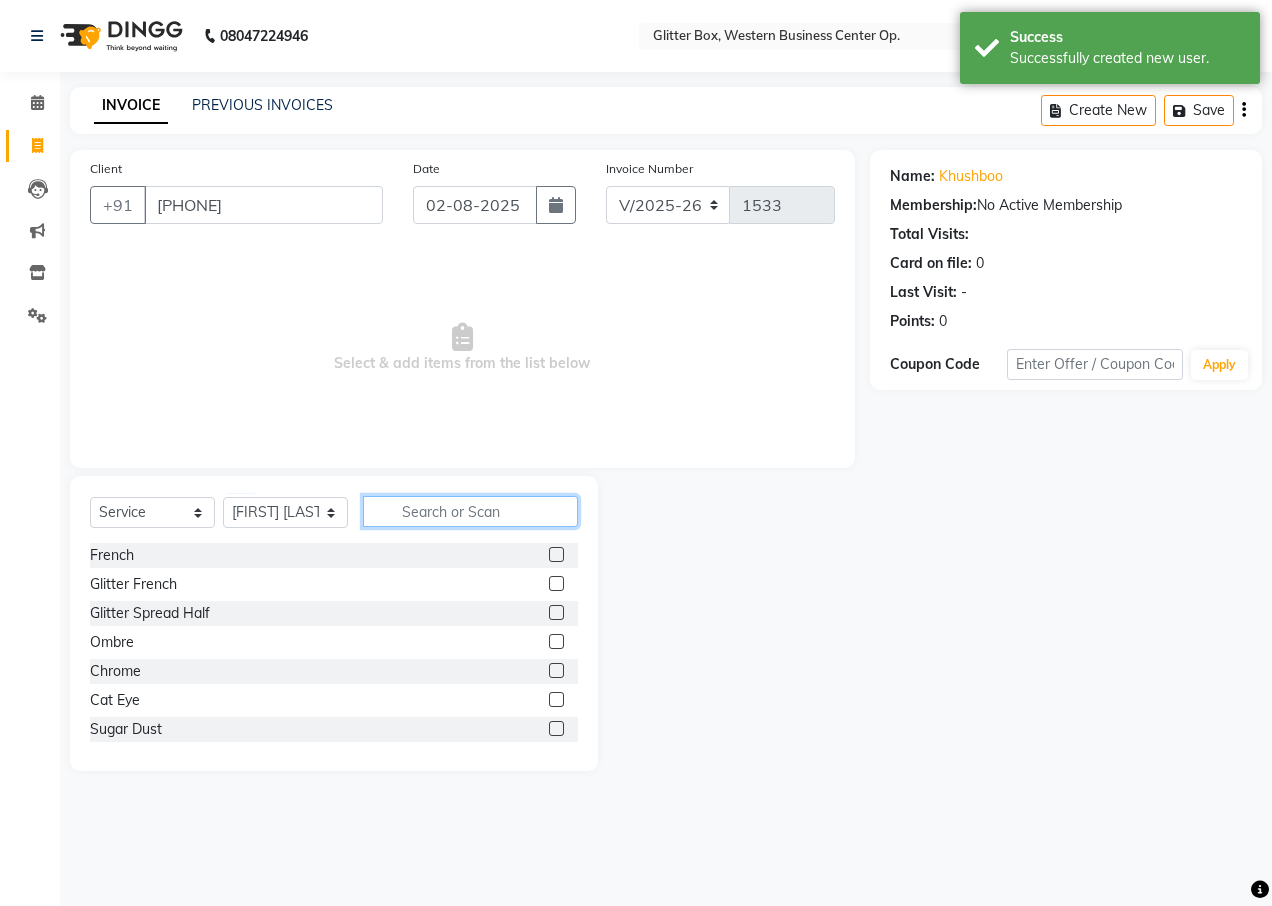 click 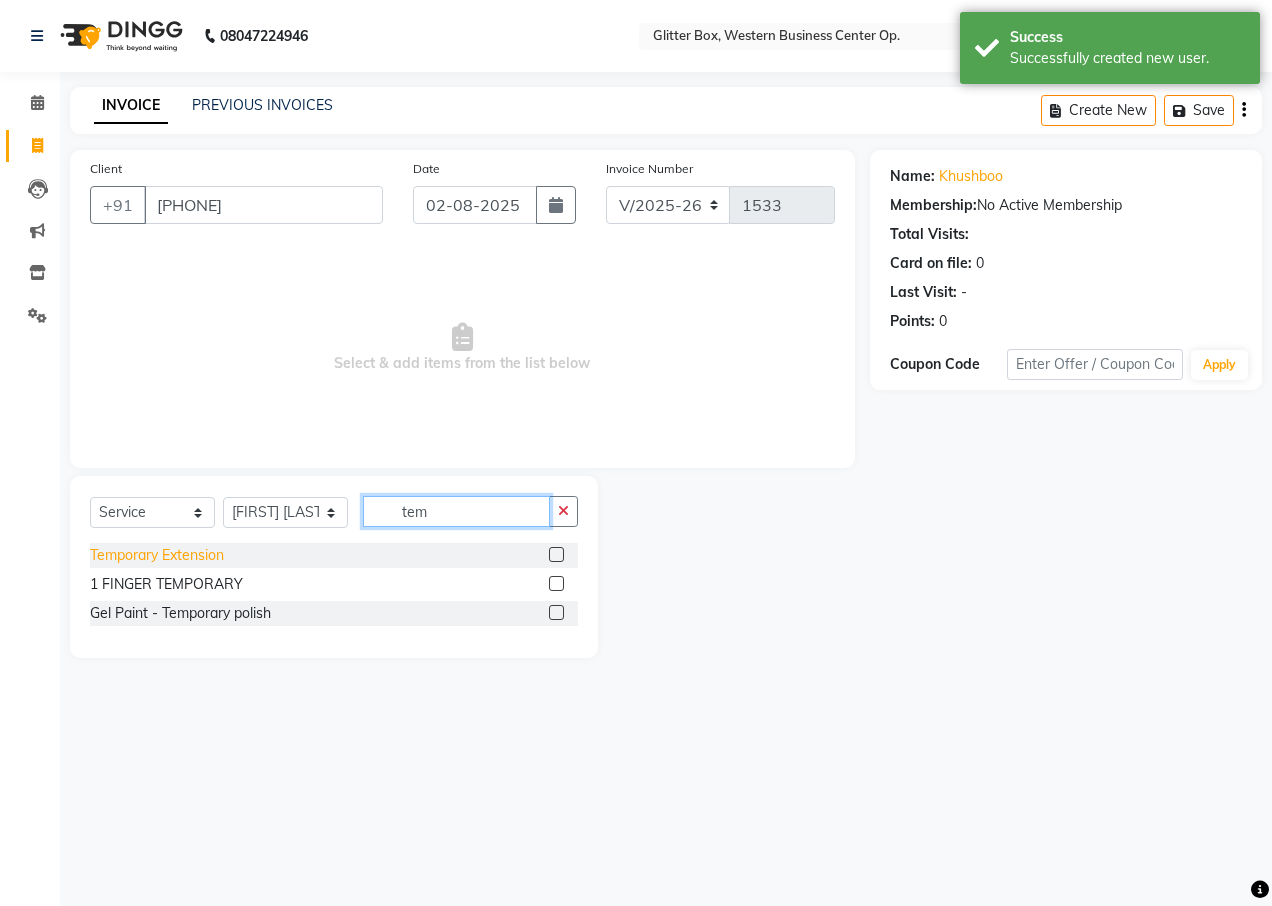 type on "tem" 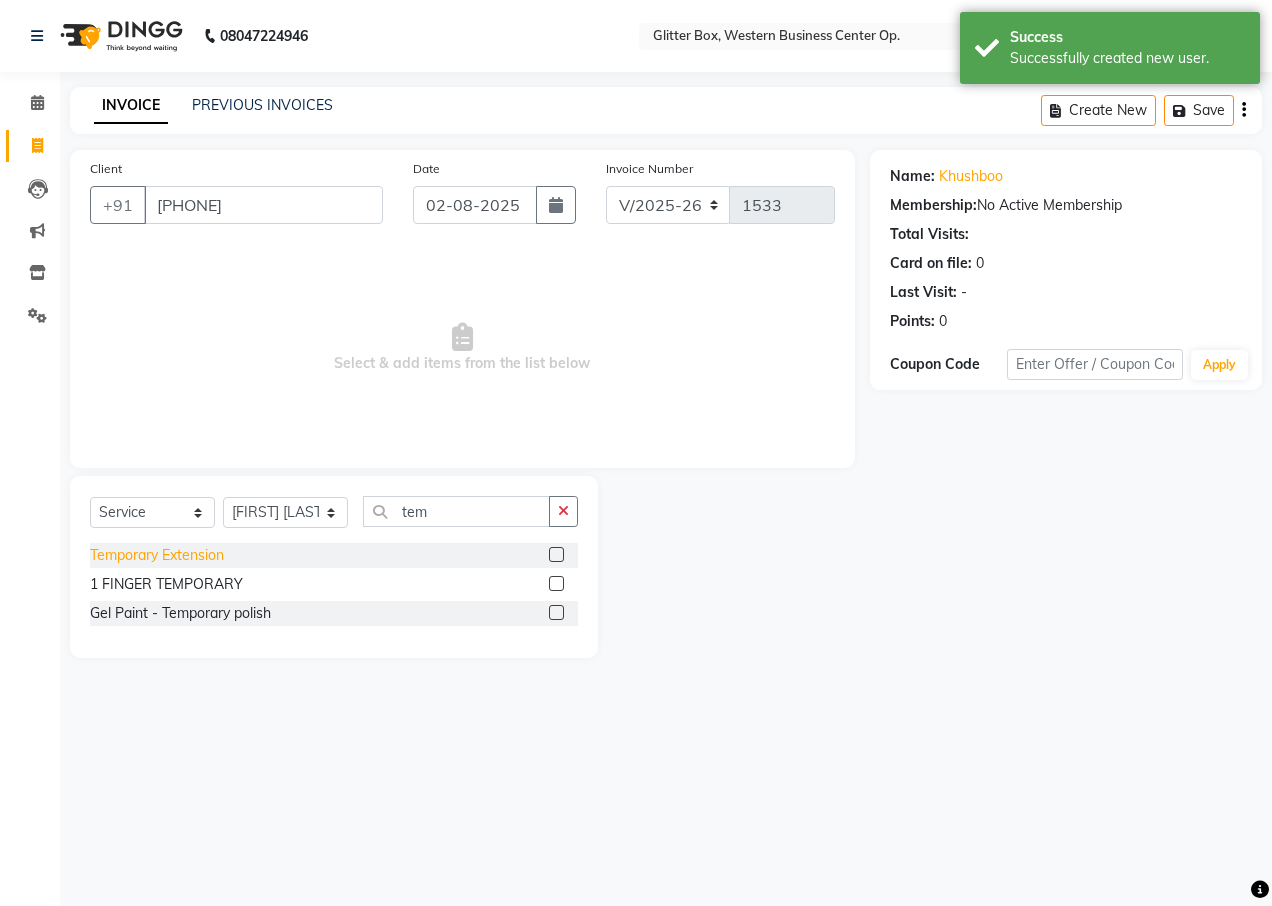 click on "Temporary Extension" 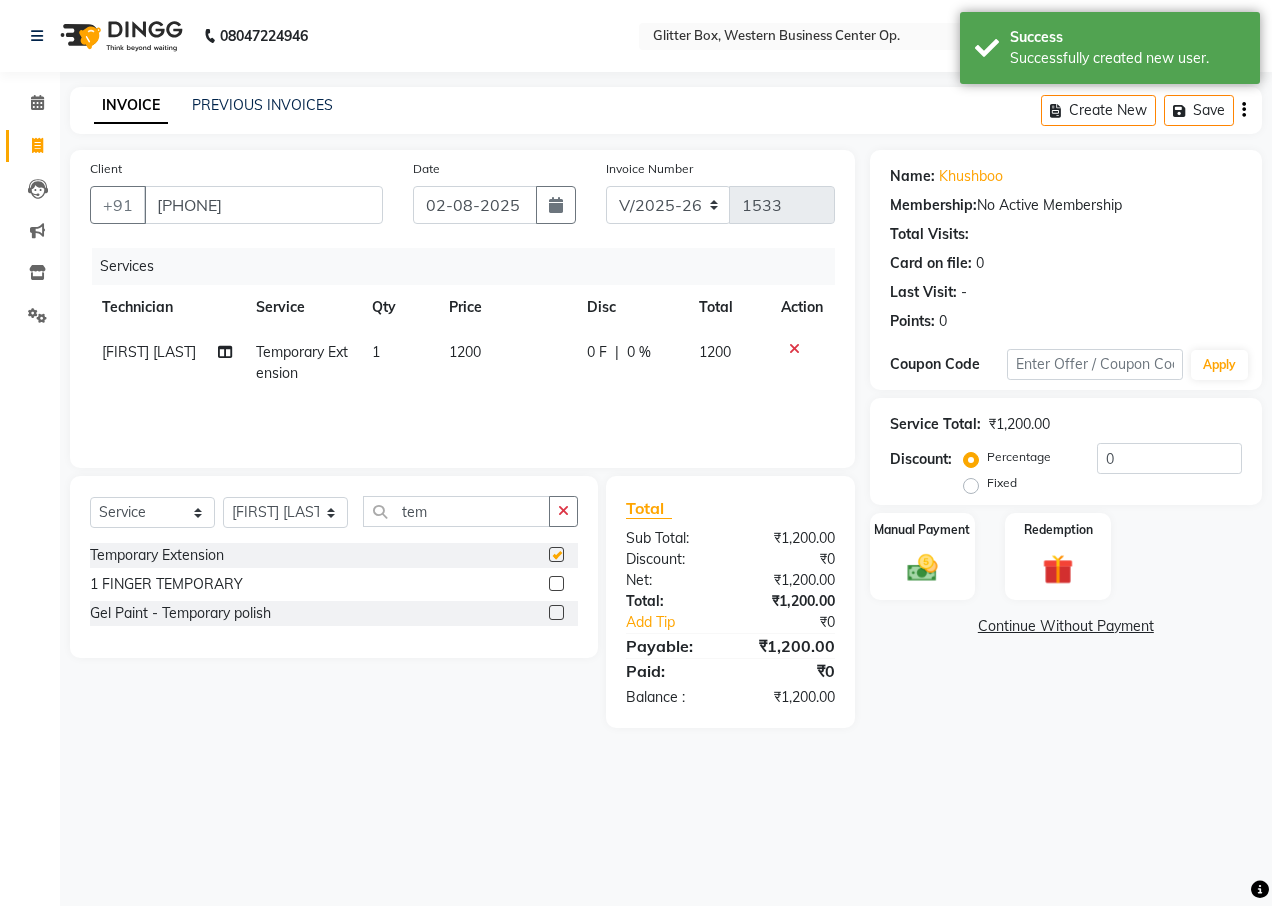 checkbox on "false" 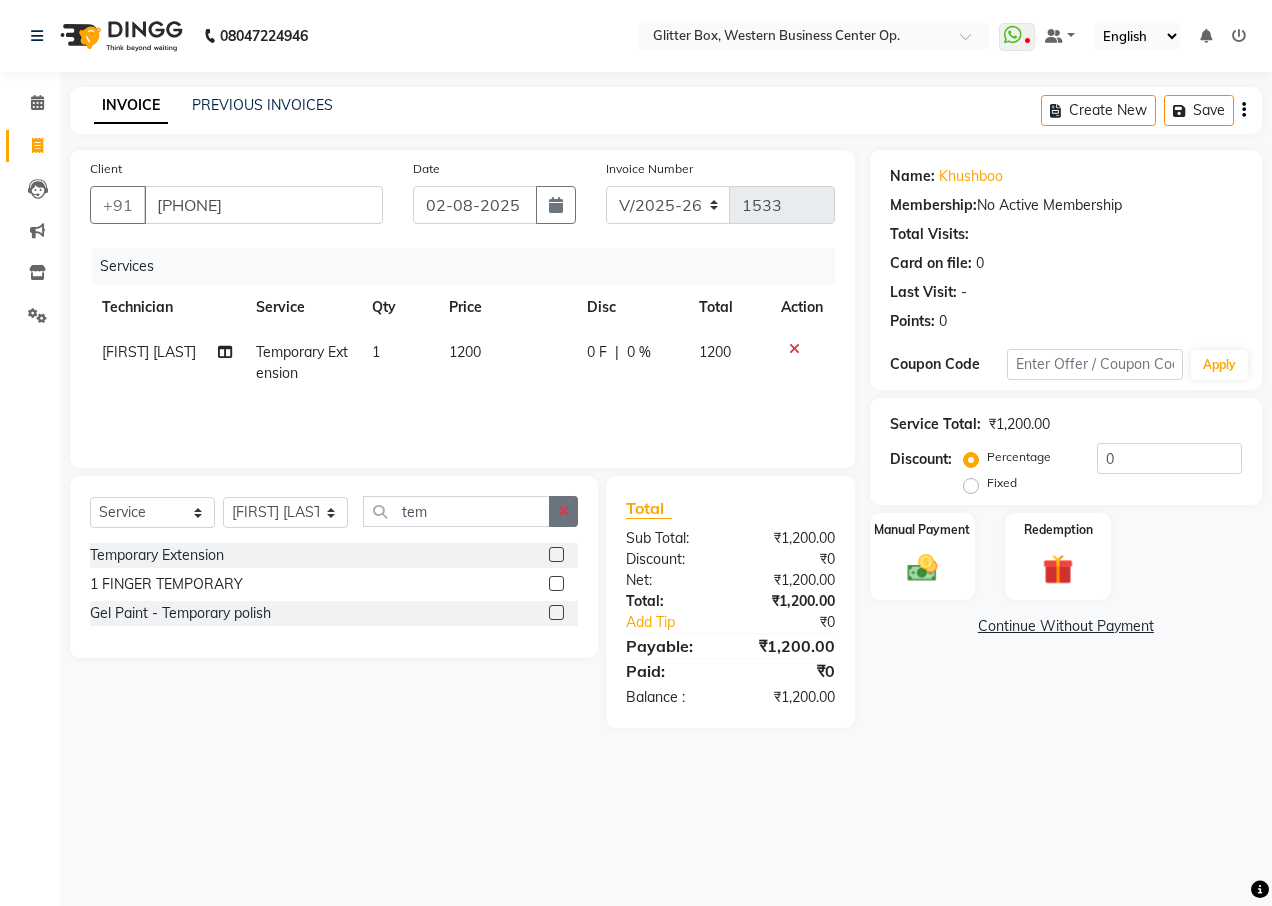 click 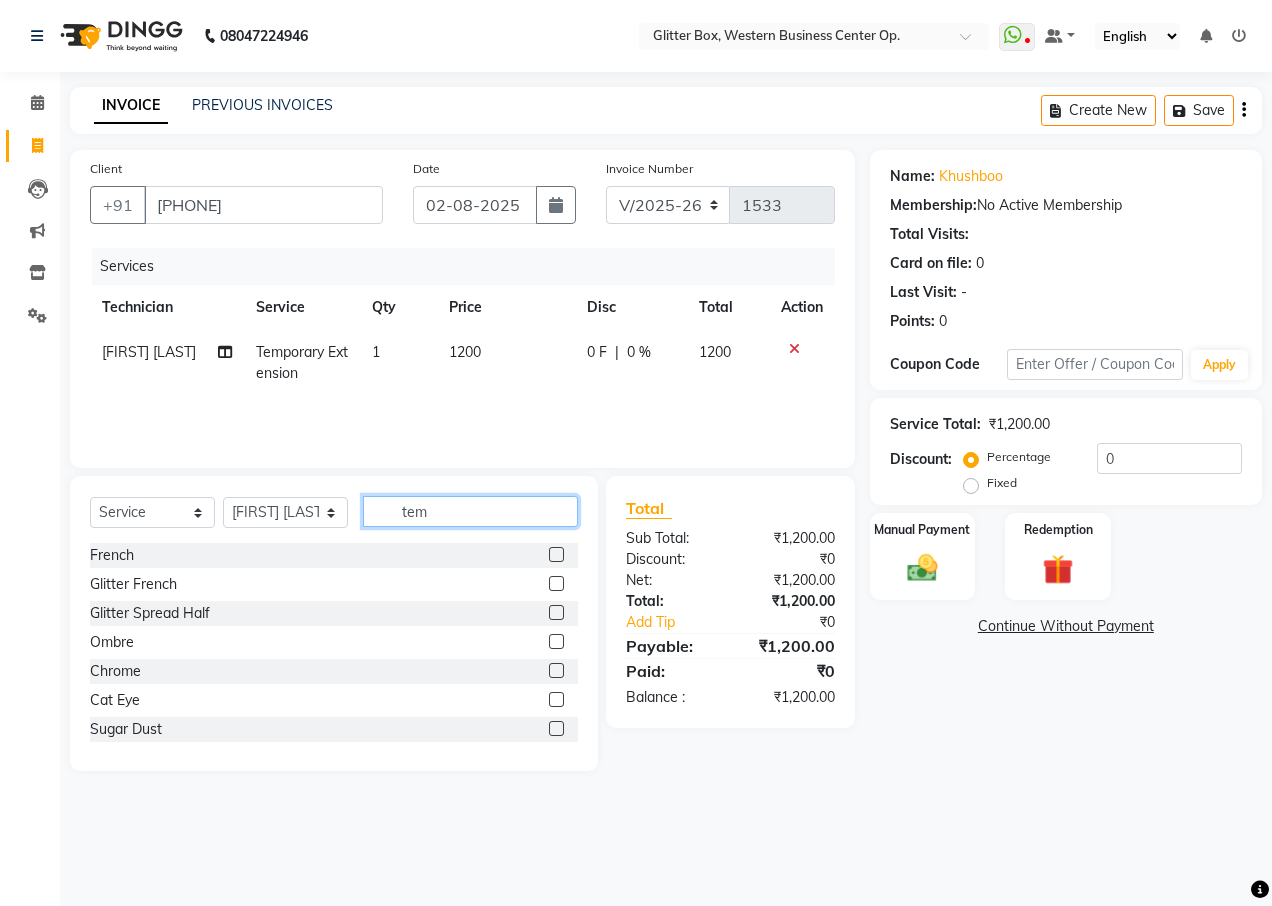 type 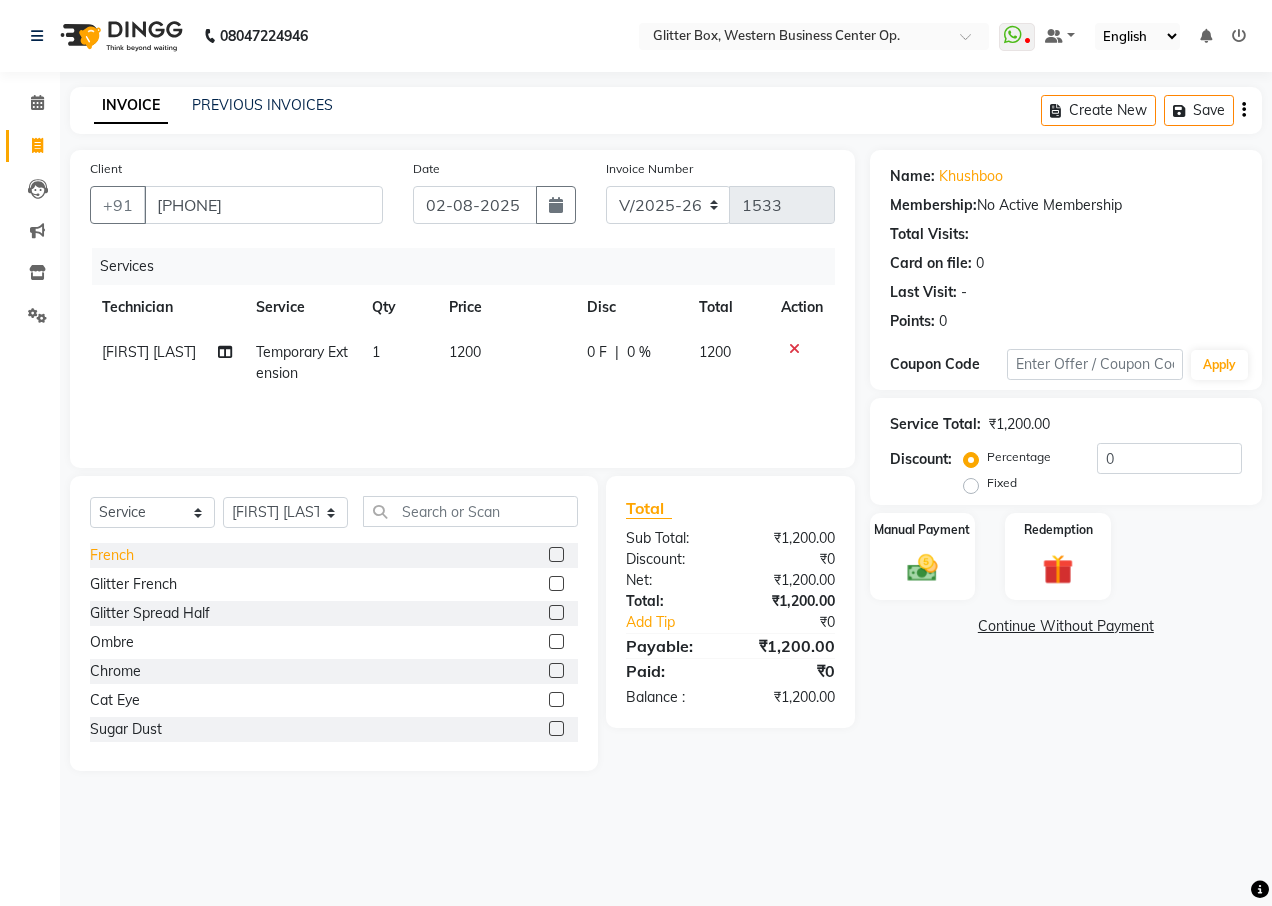 click on "French" 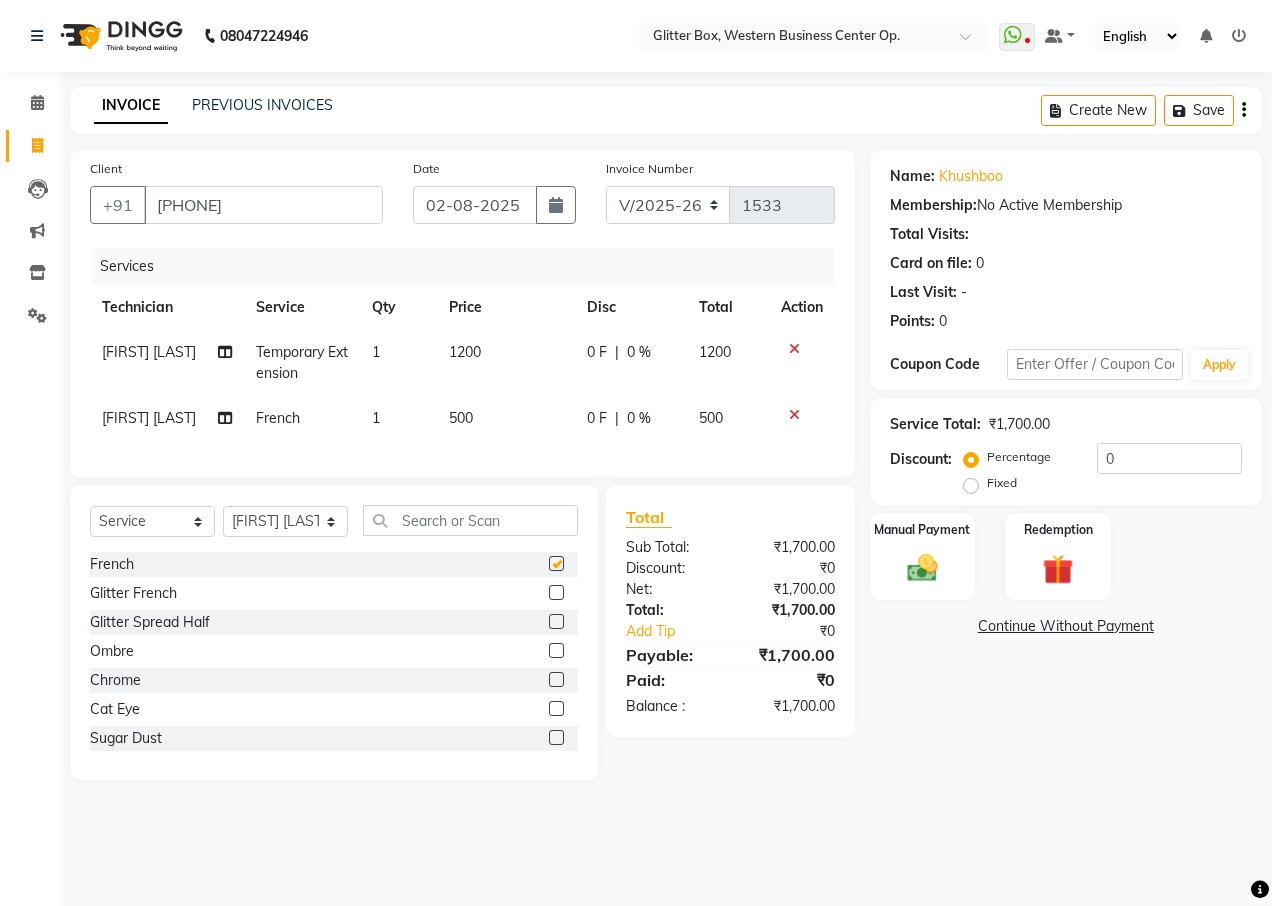 checkbox on "false" 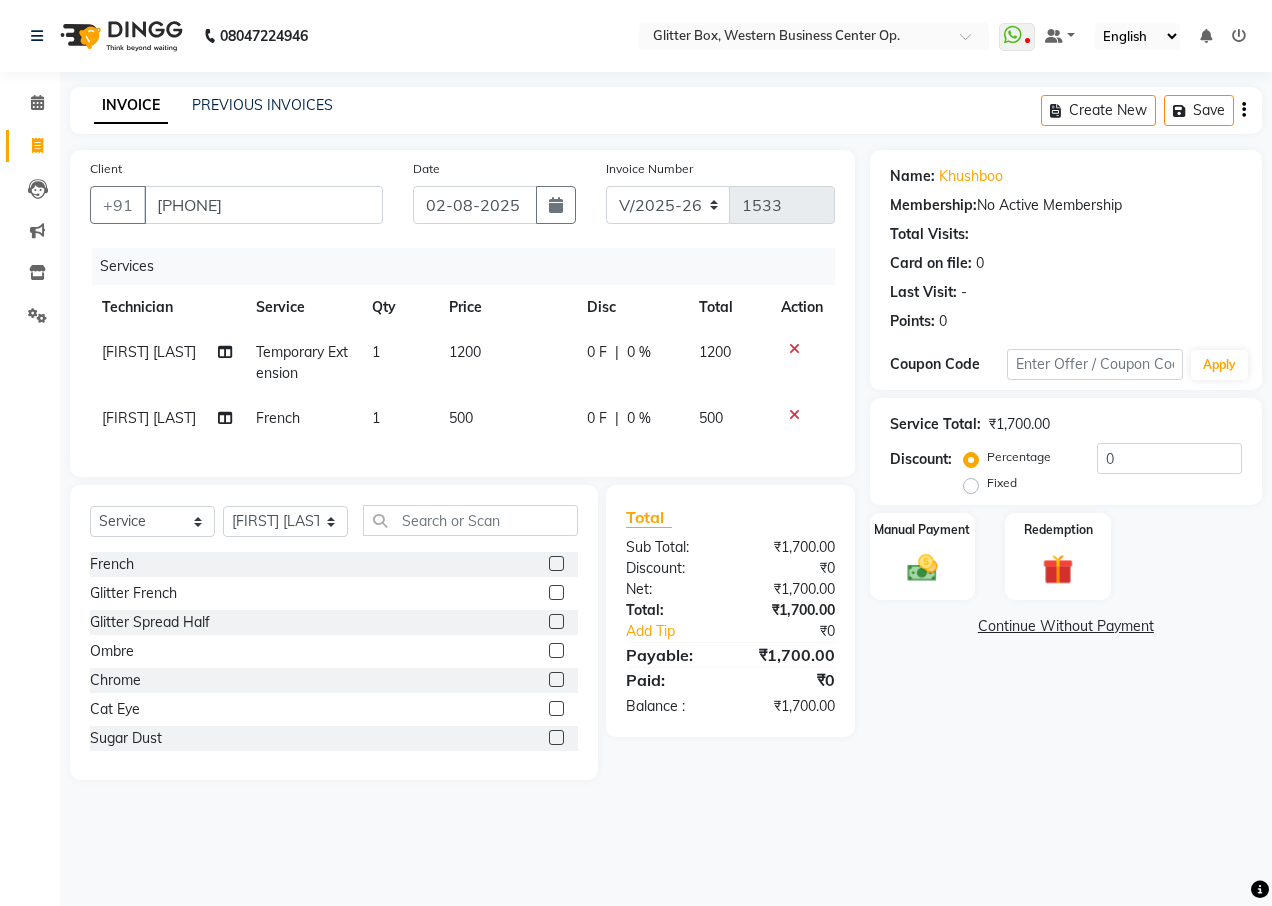click on "500" 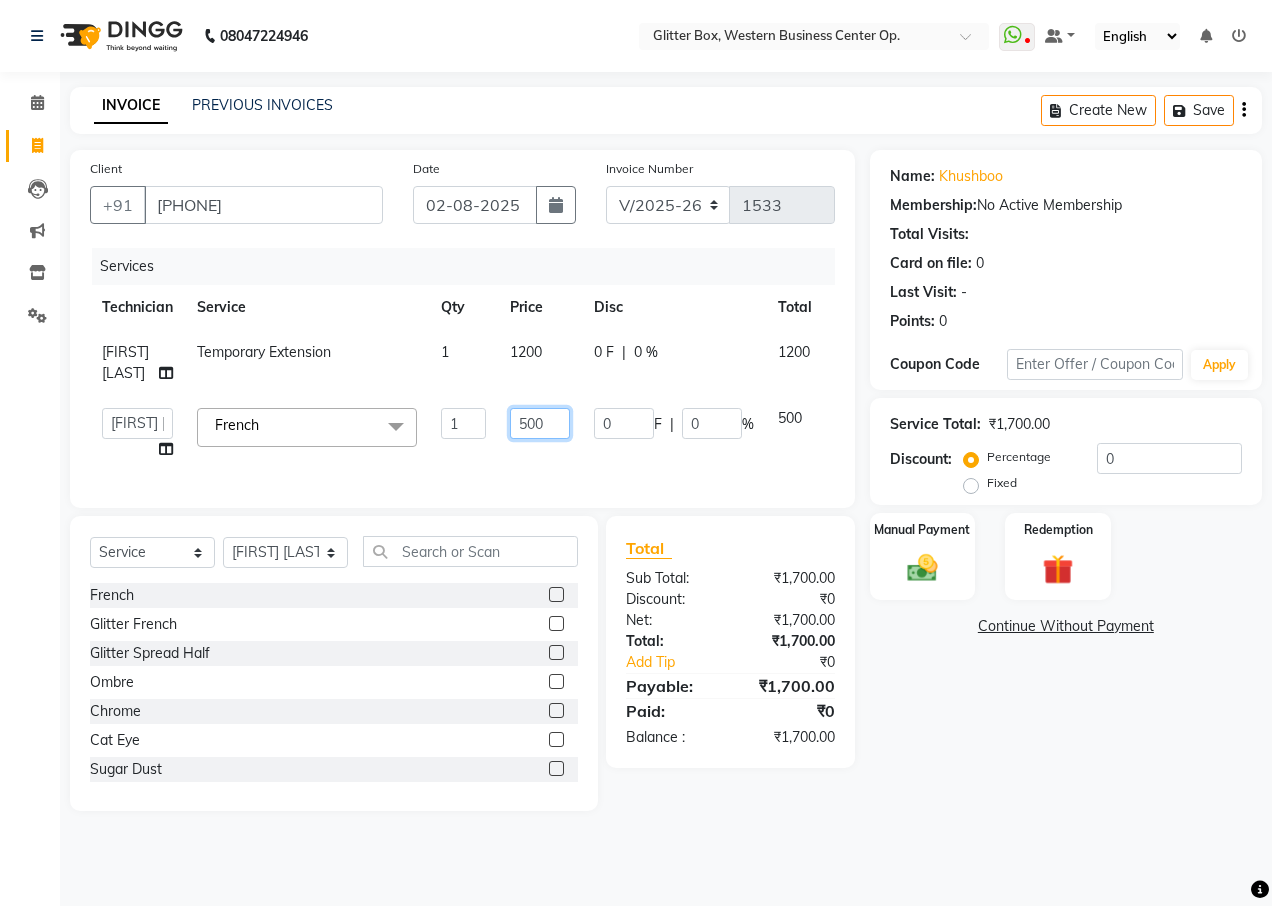 click on "500" 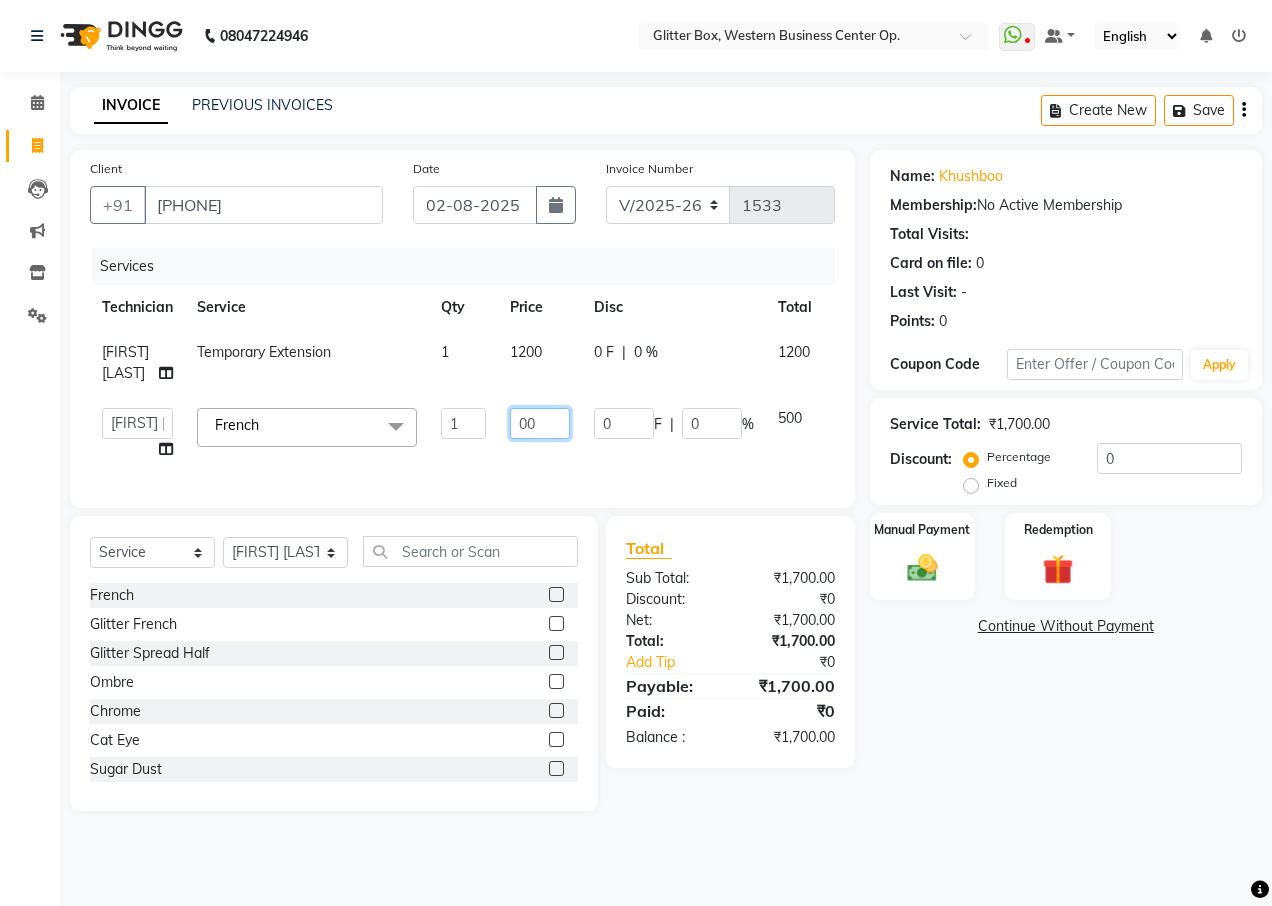 type on "300" 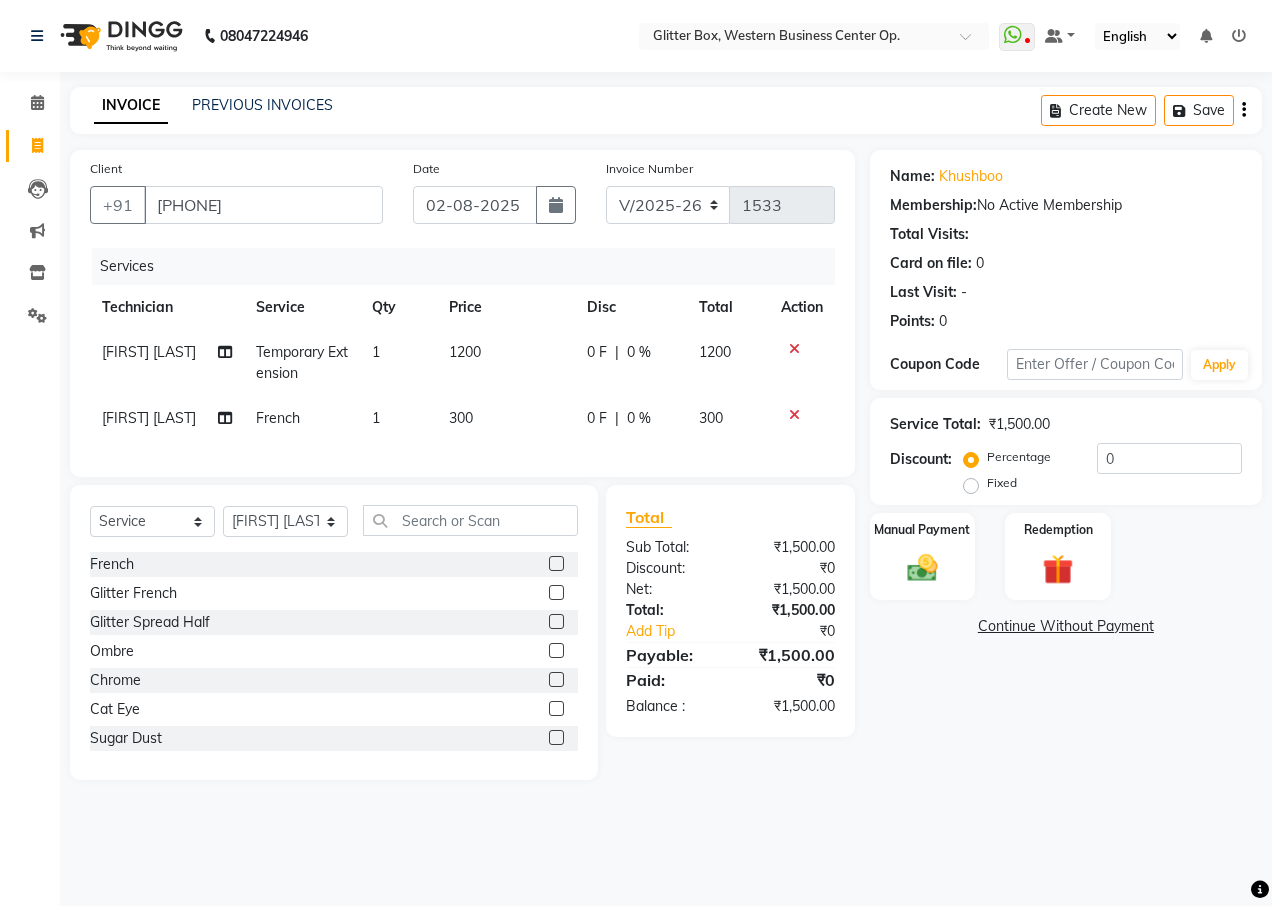 click on "Client +[COUNTRY_CODE] [PHONE] Date [DATE] Invoice Number V/2025 V/2025-26 1533 Services Technician Service Qty Price Disc Total Action [FIRST] [LAST] Temporary Extension 1 [PRICE] 0 F | 0 % [PRICE] [FIRST] [LAST] French 1 [PRICE] 0 F | 0 % [PRICE]" 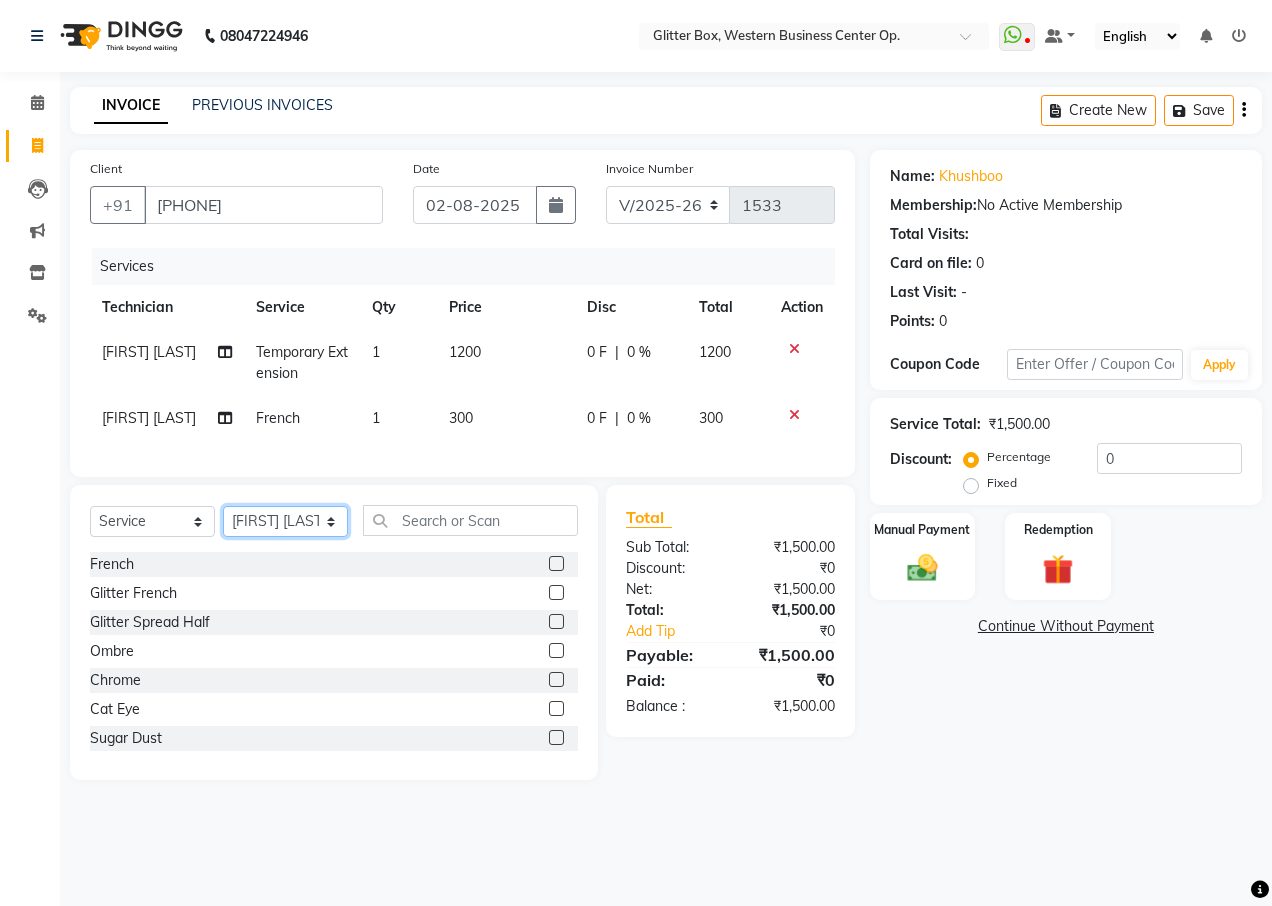 click on "Select Technician Ankita Yadav Ankit Tiwari bharat DEBNATH Govind Rana hema john Kajal Rana Kajal Rathour Katick Das kelly Nairmal Das owner Pankaj Malayya pooja Preeti makore Rupa Chettri shalu shruti shubham Suraj" 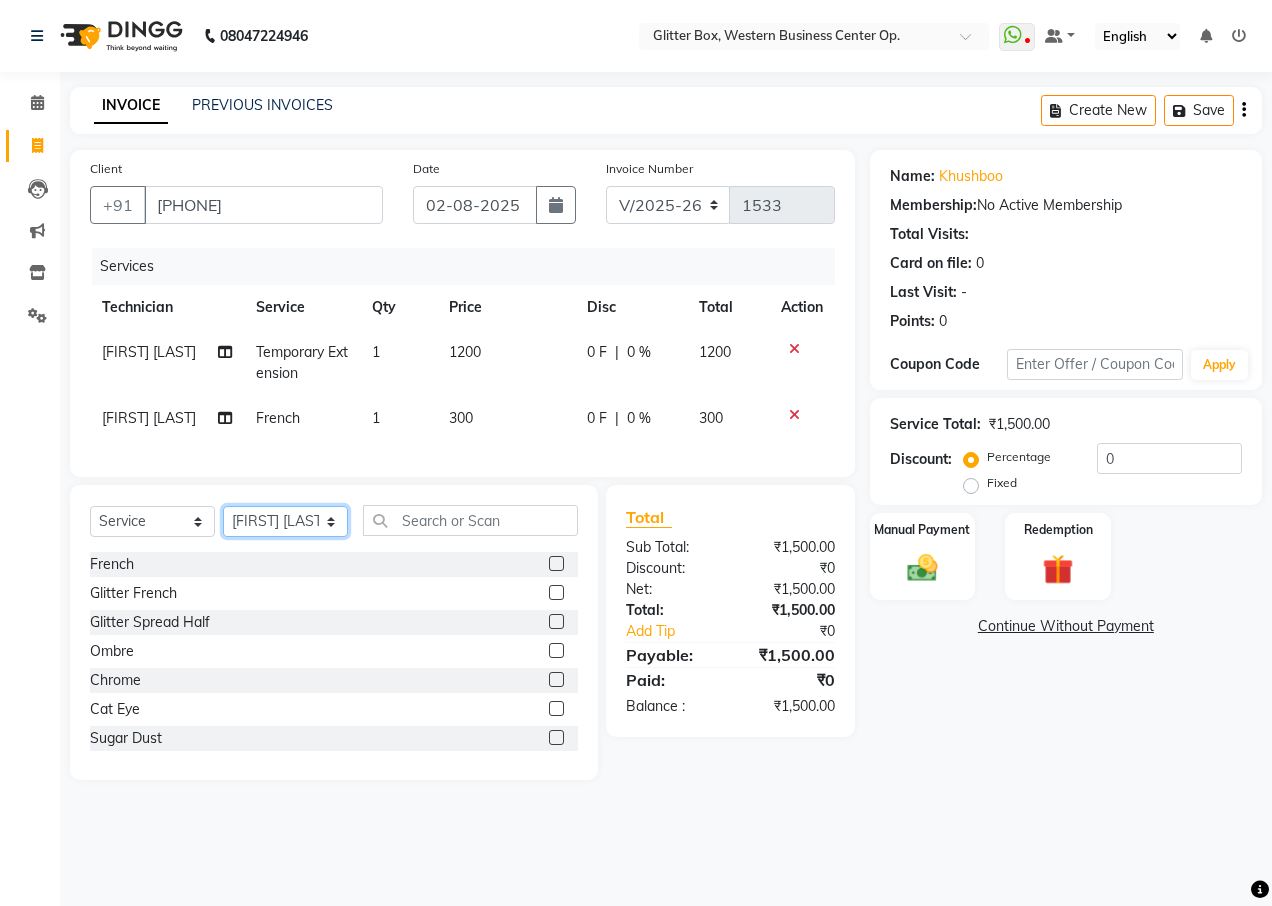 select on "83800" 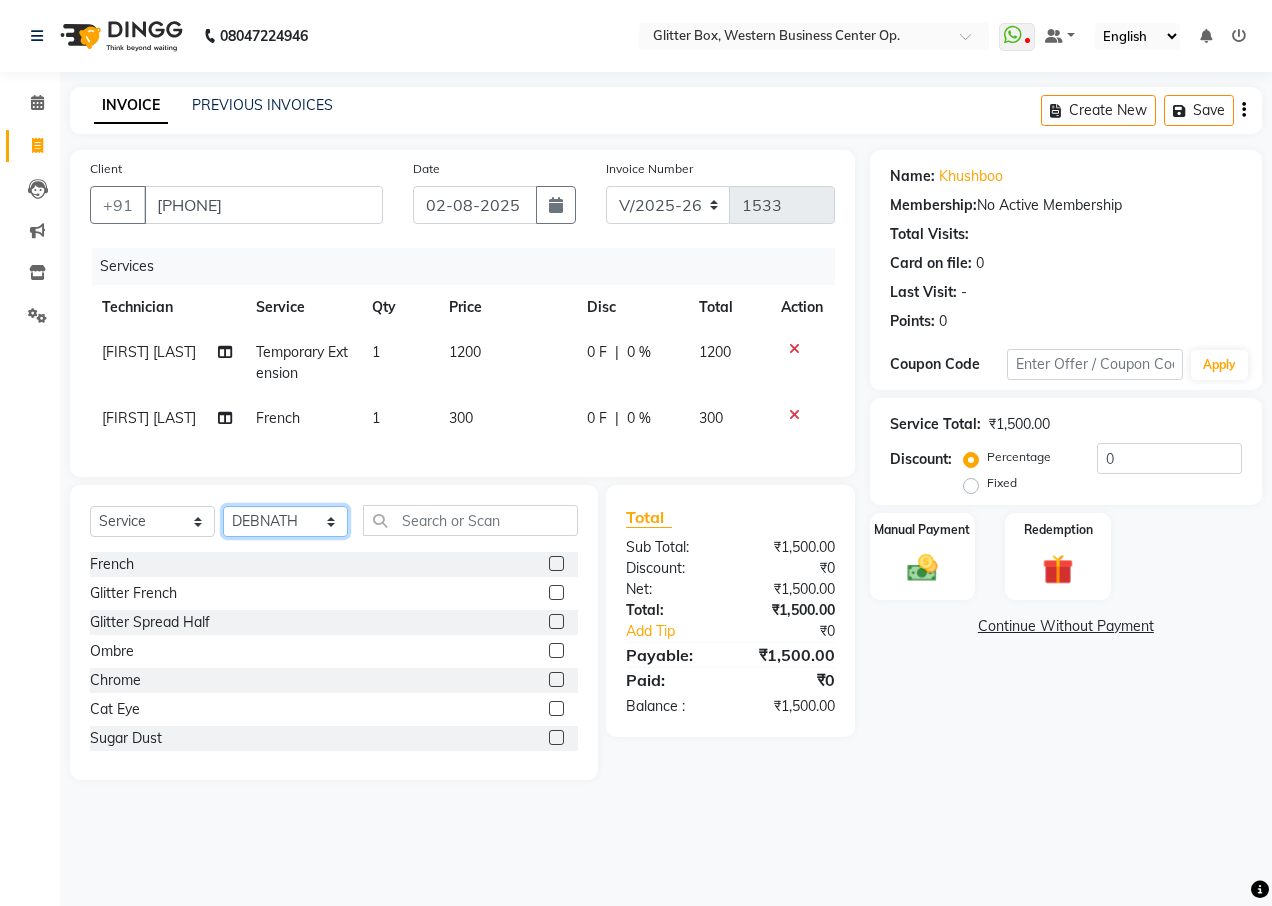 click on "Select Technician Ankita Yadav Ankit Tiwari bharat DEBNATH Govind Rana hema john Kajal Rana Kajal Rathour Katick Das kelly Nairmal Das owner Pankaj Malayya pooja Preeti makore Rupa Chettri shalu shruti shubham Suraj" 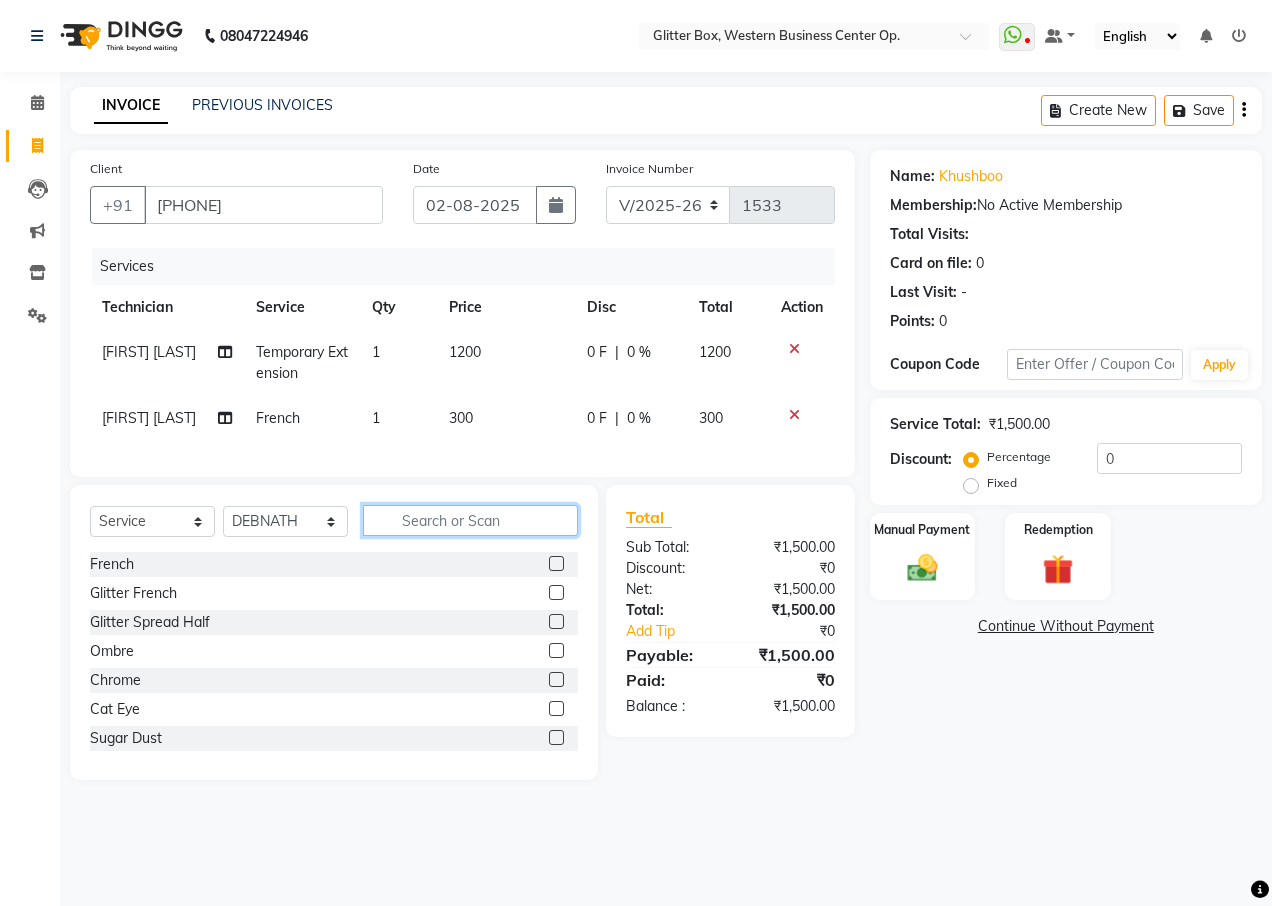 click 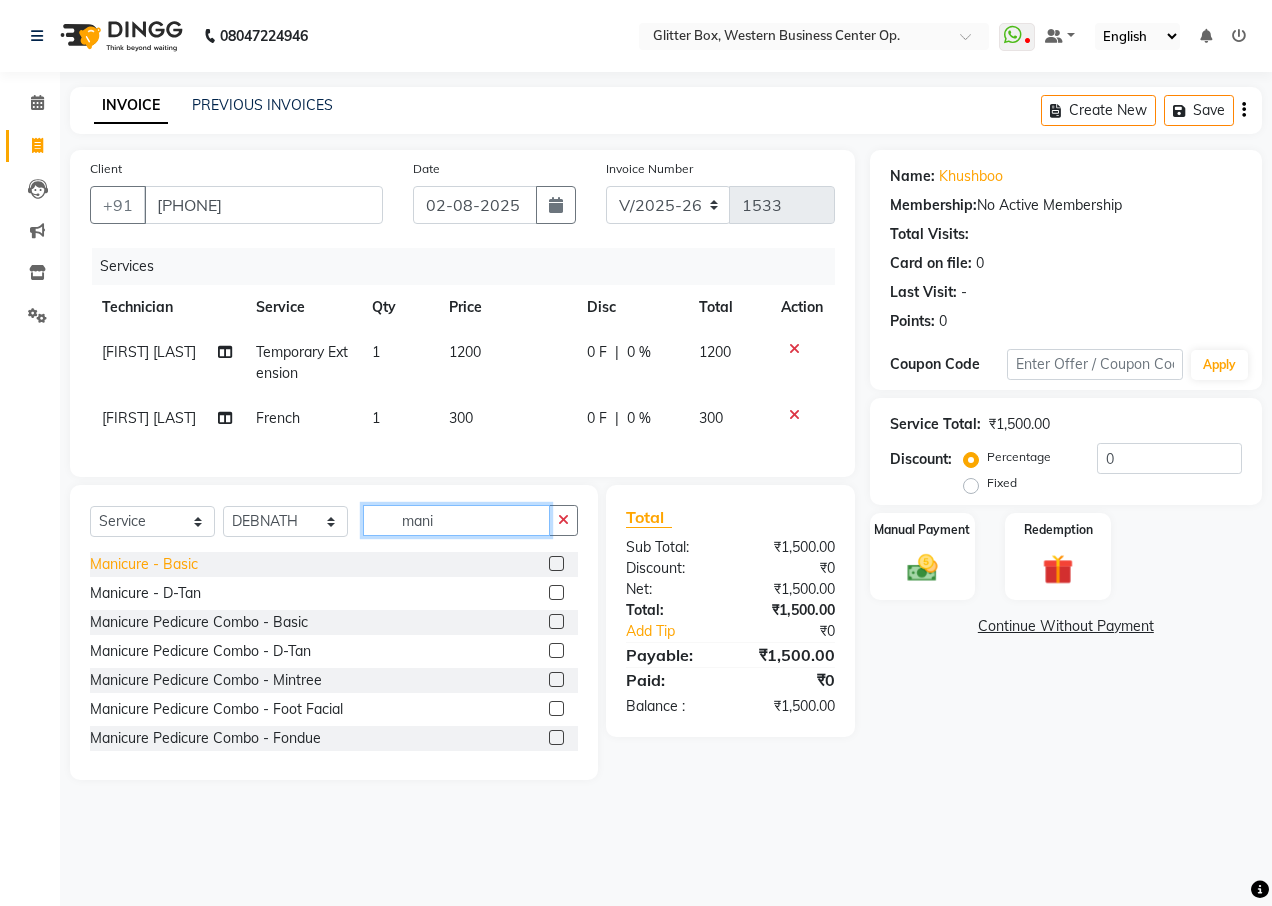 type on "mani" 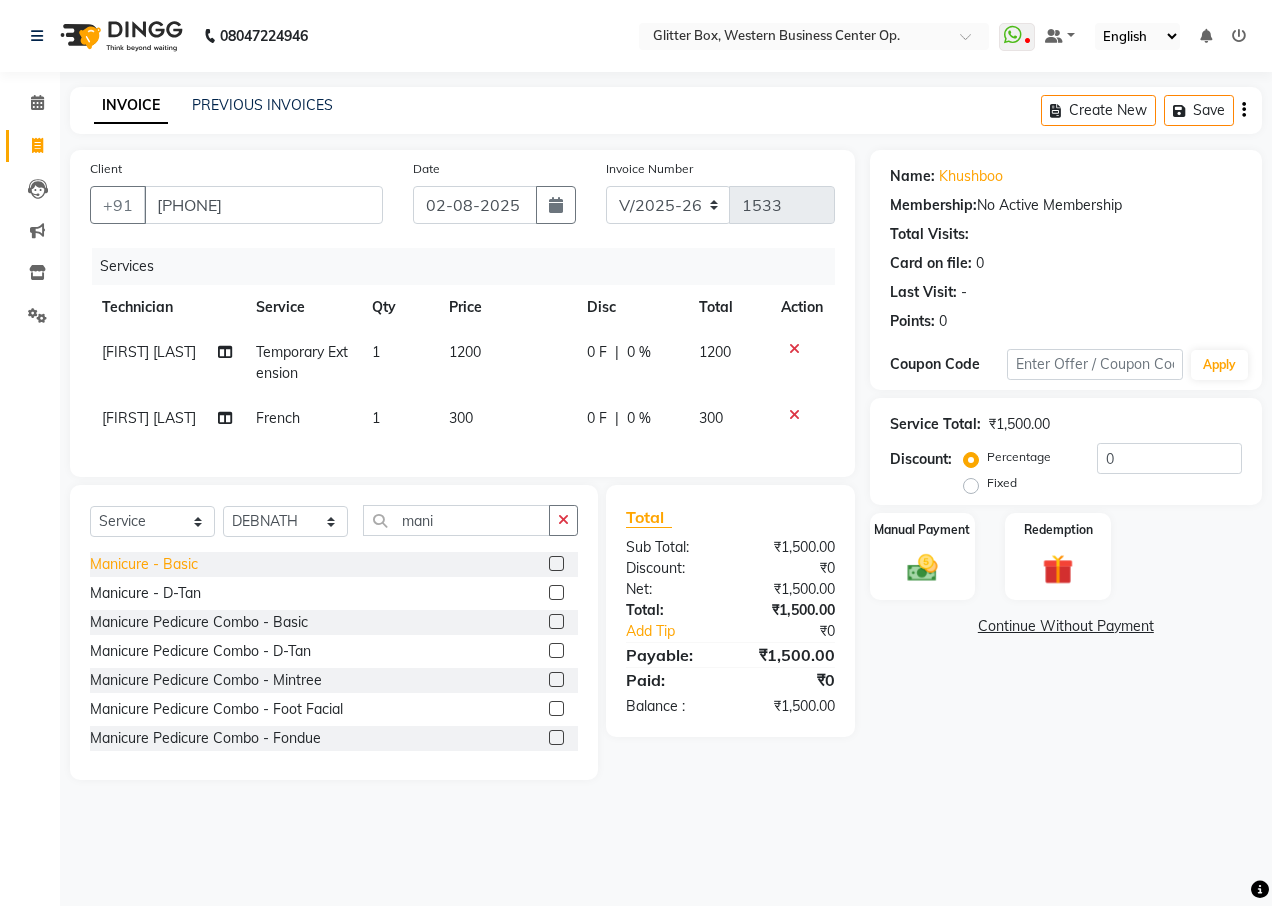 click on "Manicure - Basic" 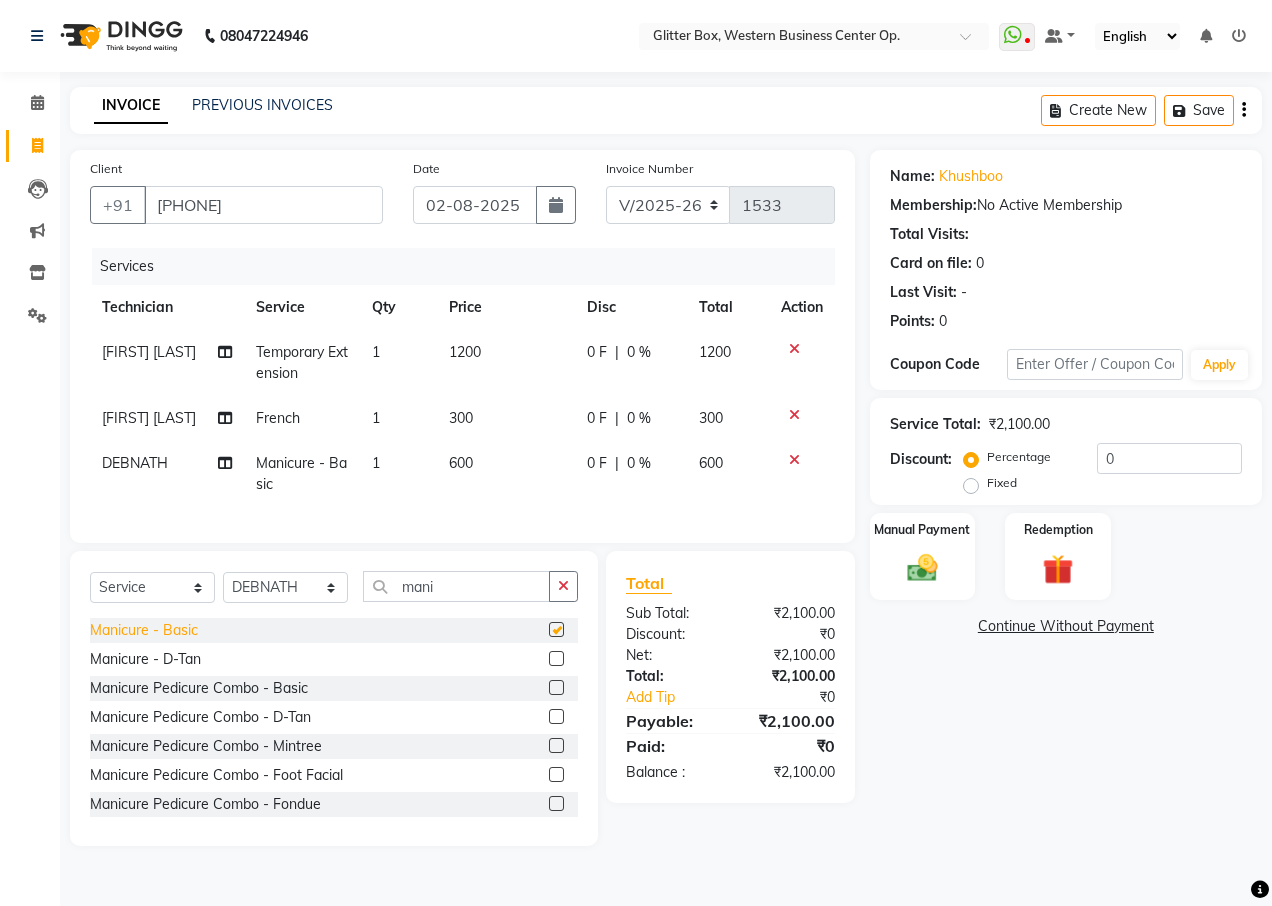 checkbox on "false" 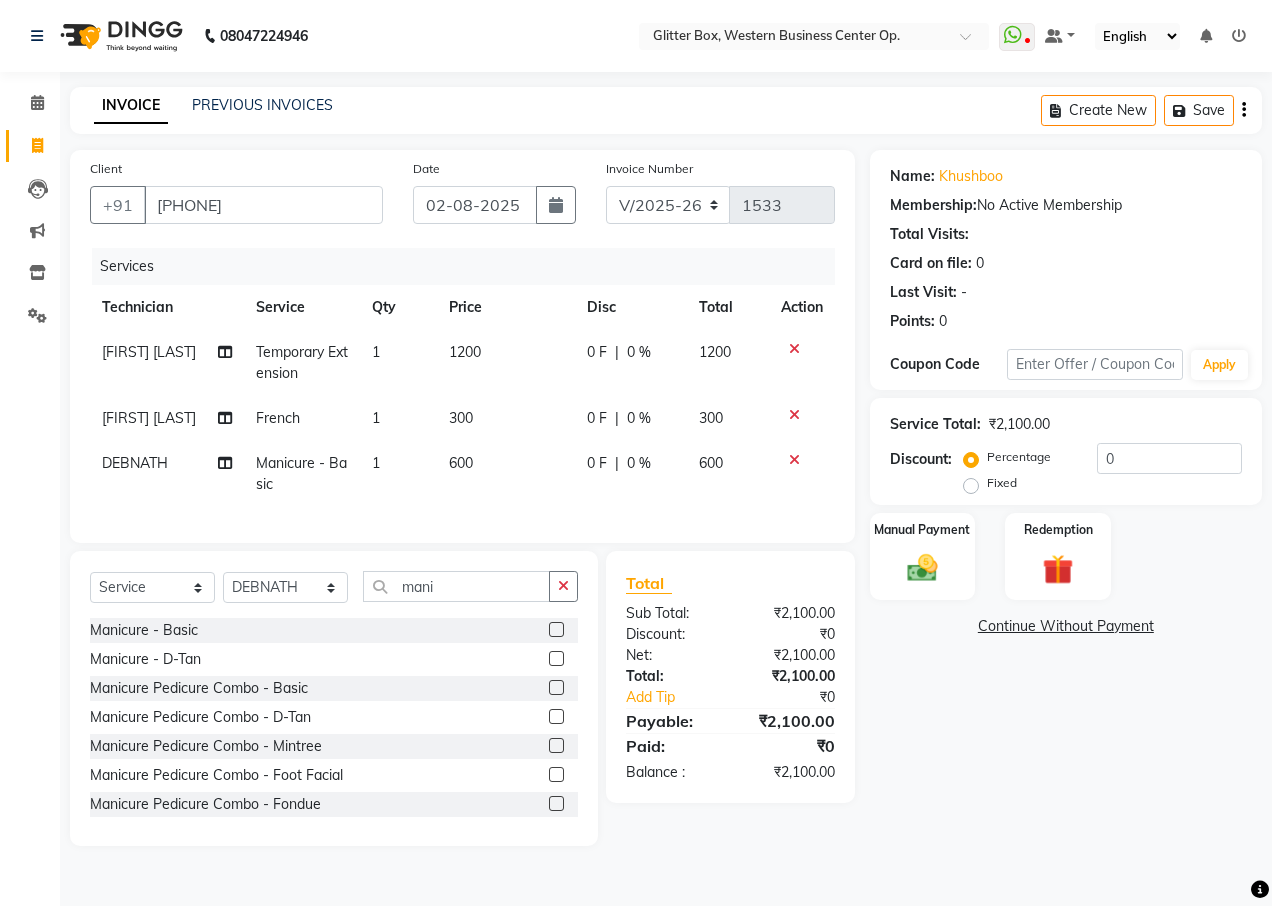 drag, startPoint x: 477, startPoint y: 442, endPoint x: 510, endPoint y: 457, distance: 36.249138 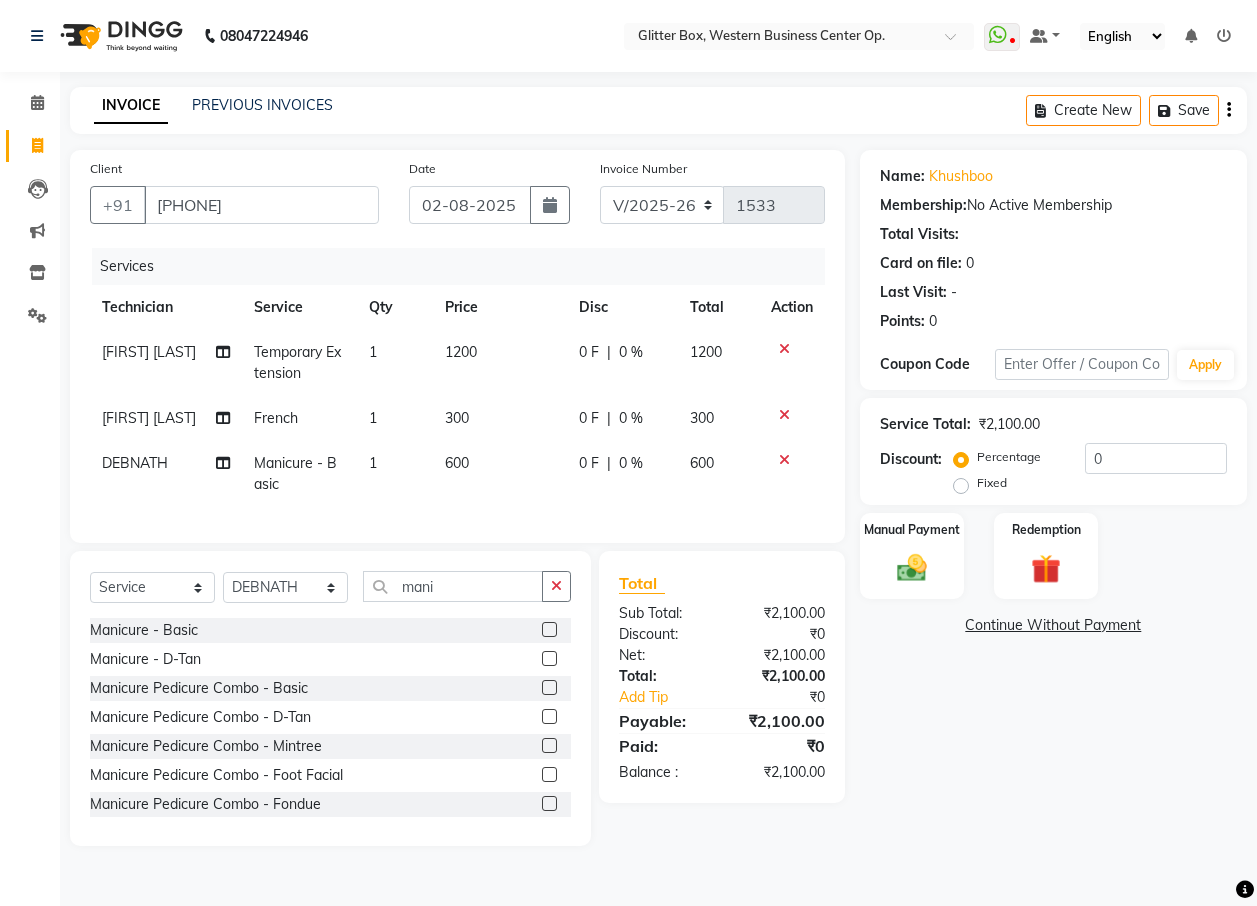 select on "83800" 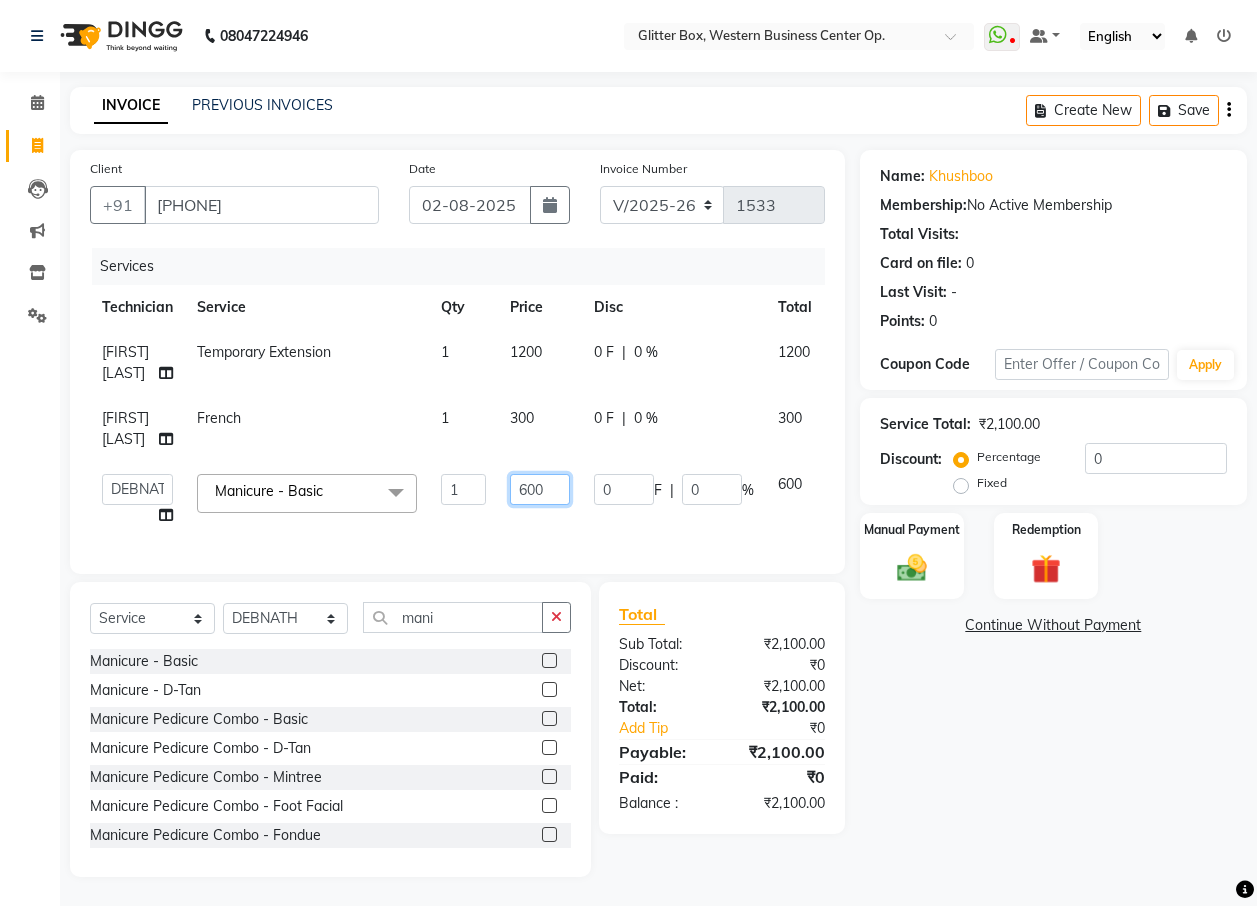 click on "600" 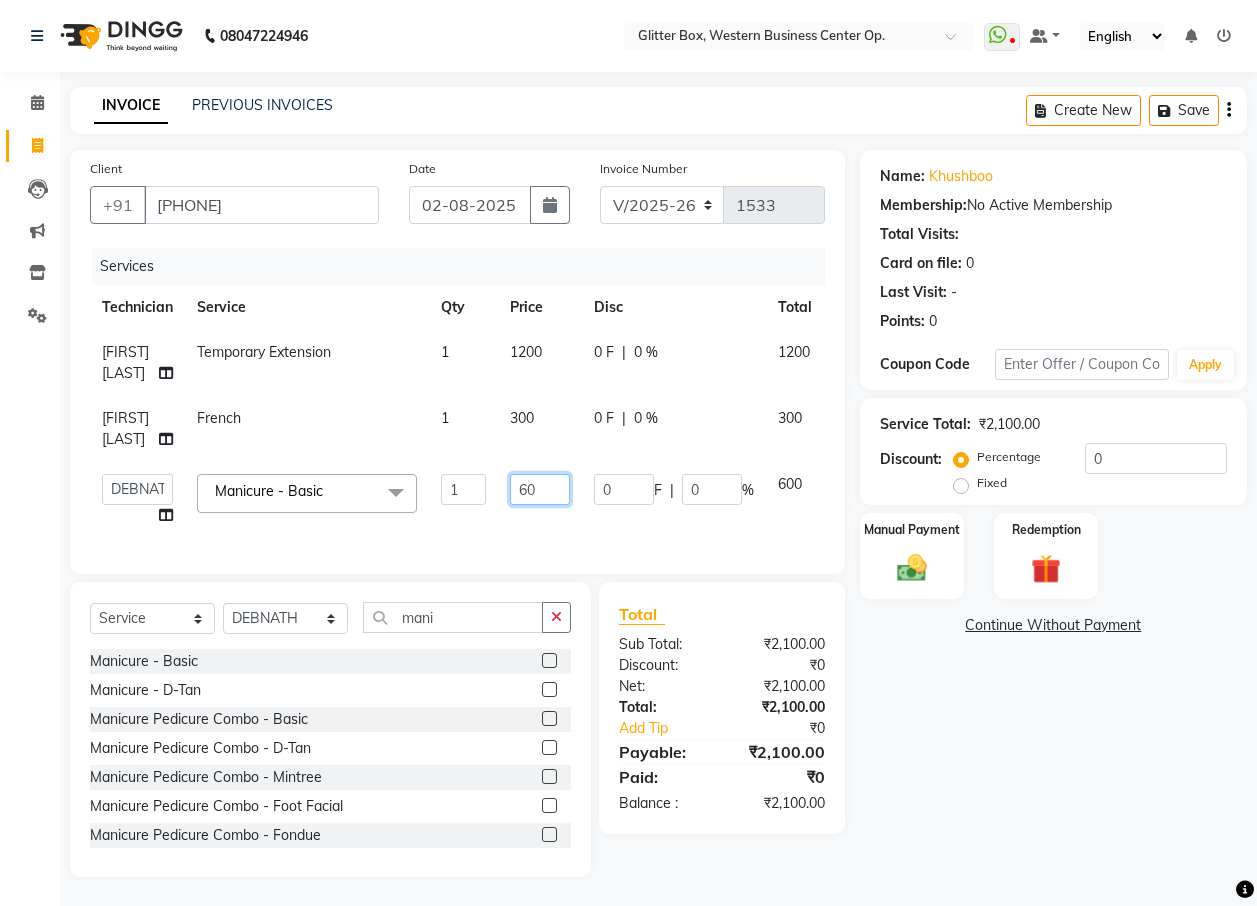 type on "6" 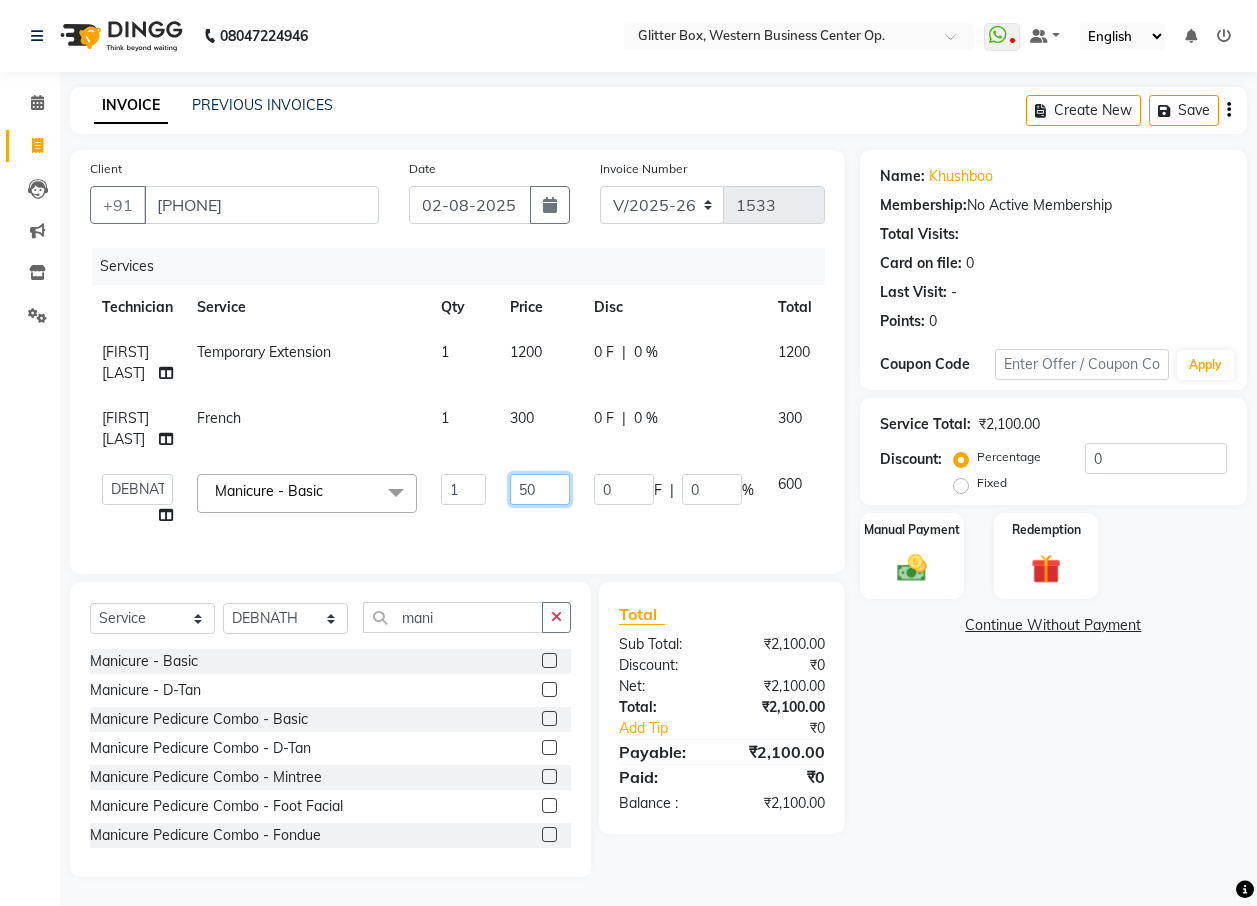 type on "500" 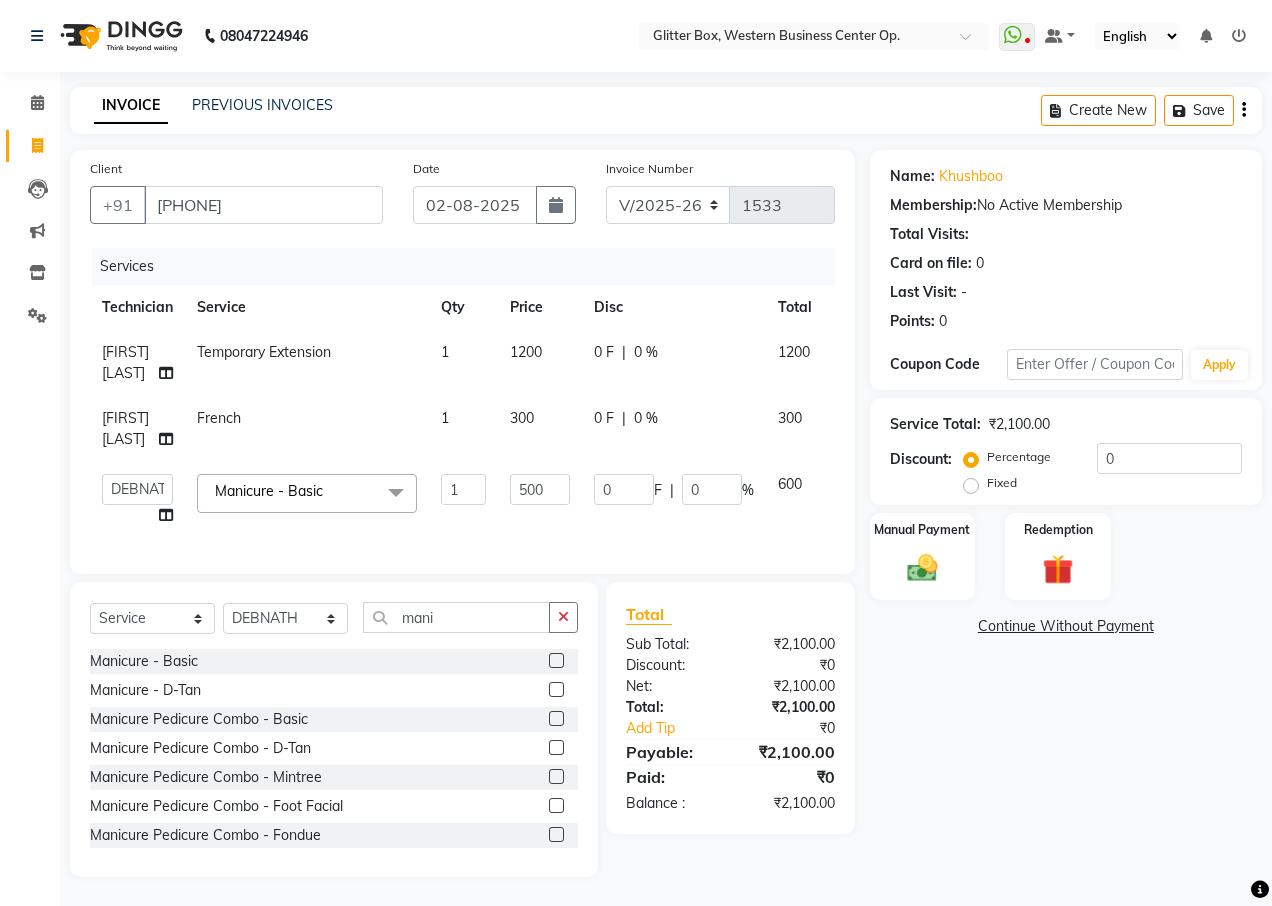 click on "Services Technician Service Qty Price Disc Total Action [FIRST] [LAST] Temporary Extension 1 [PRICE] 0 F | 0 % [PRICE] [FIRST] [LAST] French 1 [PRICE] 0 F | 0 % [PRICE]  [FIRST] [LAST]   [FIRST] [LAST]   [FIRST]   [LAST]   [FIRST] [LAST]   [FIRST]   [FIRST] [LAST]   [FIRST] [LAST]   [FIRST] [LAST]   [FIRST]   [LAST]   [FIRST] [LAST]   [FIRST]   [FIRST] [LAST]   [FIRST] [LAST]   [FIRST] [LAST]   [FIRST]   [FIRST] [LAST]   [FIRST] [LAST]   [FIRST] [LAST]   [FIRST]  Manicure - Basic  x French Glitter French Glitter Spread Half Ombre Chrome Cat Eye Sugar Dust Art sticker Cuticle Oil Professional Nail course 1 Finger refil Advance Course glitter coat personal course OLAPLEX TREATMENT BASIC HAIR WASH accessories shea spa treatment PARTY MAKEUP Temporary Extension Gel Extension Acrylic Extension Polygel Extension Sculpting Extension 1 finger ac ext 1 FINGER GEL EXT 1 FINGER TEMPORARY 1 hand acrylic extension 1 hand gel extension 1 hand polygel extension 1 finger polygel ext nail preping nail fixing Extension Removal Gel polish Removal 1 finger removal Gel Paint  - Gel Polish feet gel polish 1 [QUANTITY]" 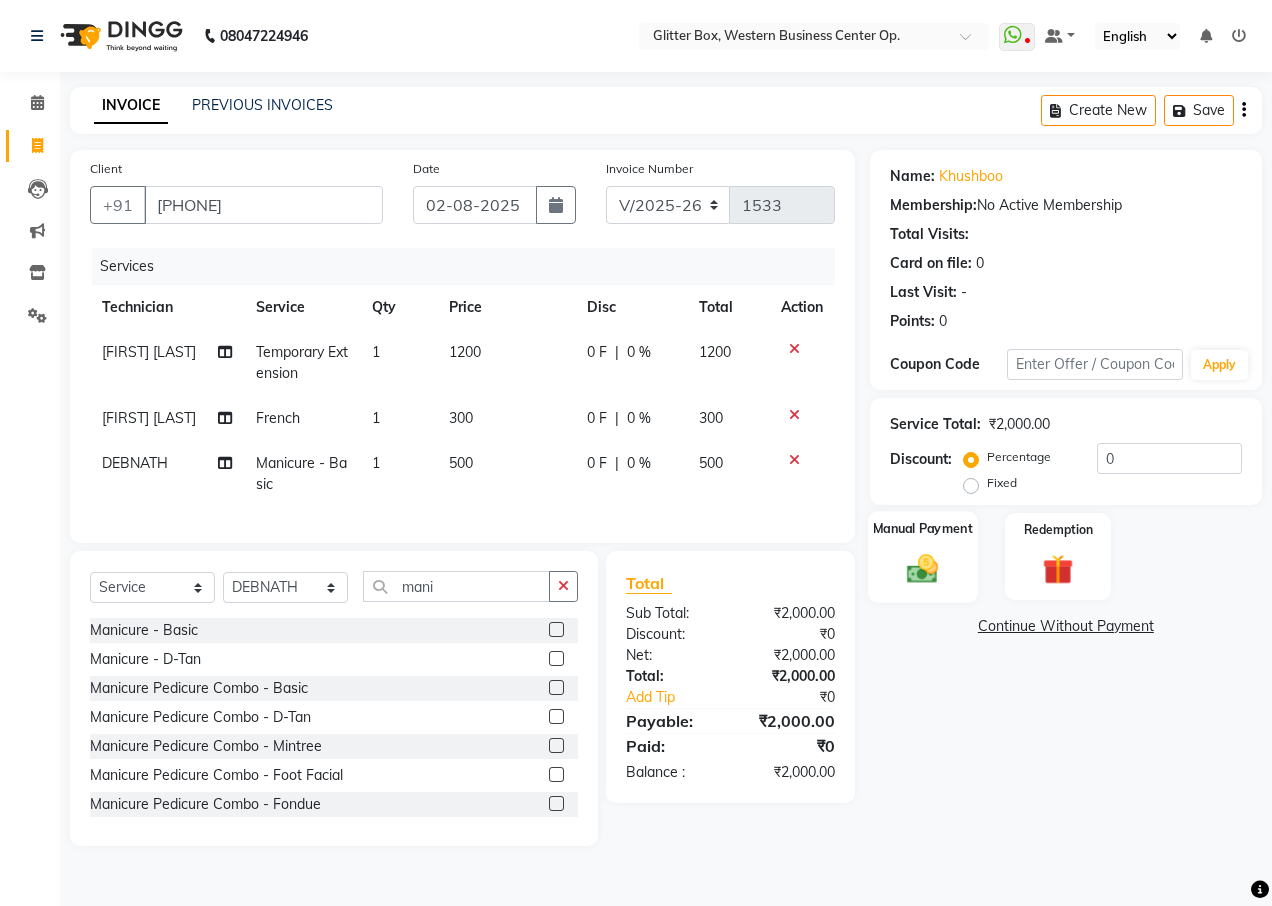 click on "Manual Payment" 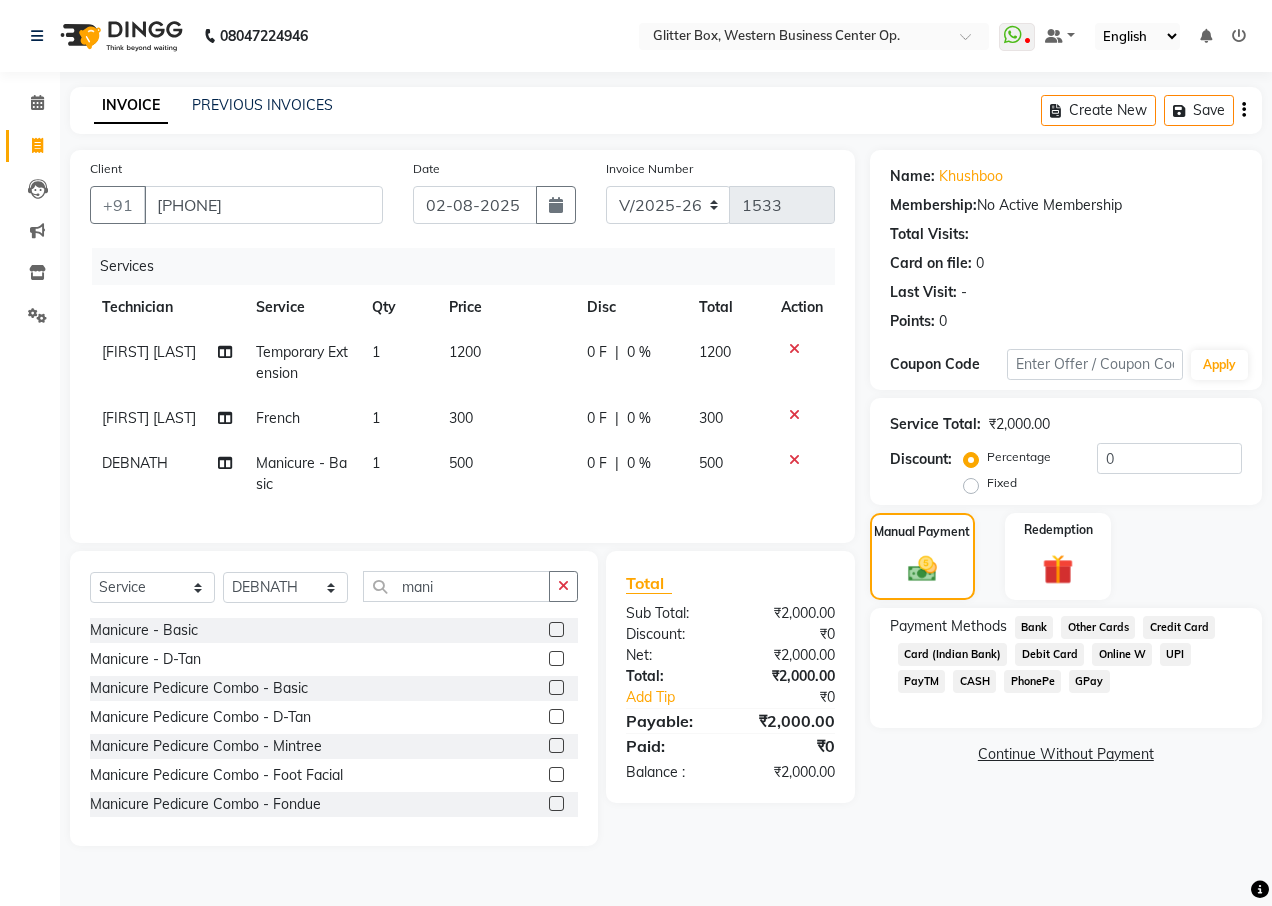 click on "CASH" 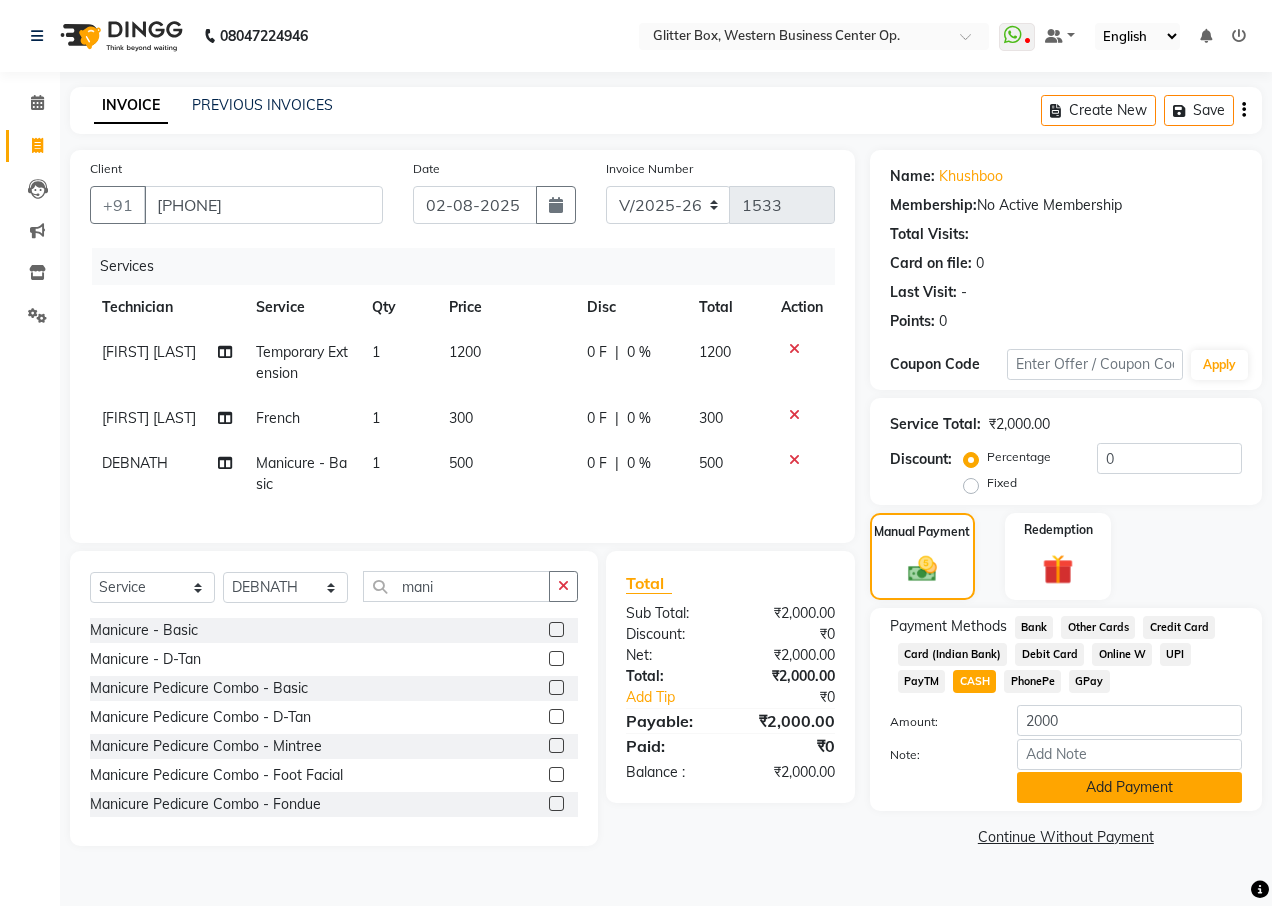 click on "Add Payment" 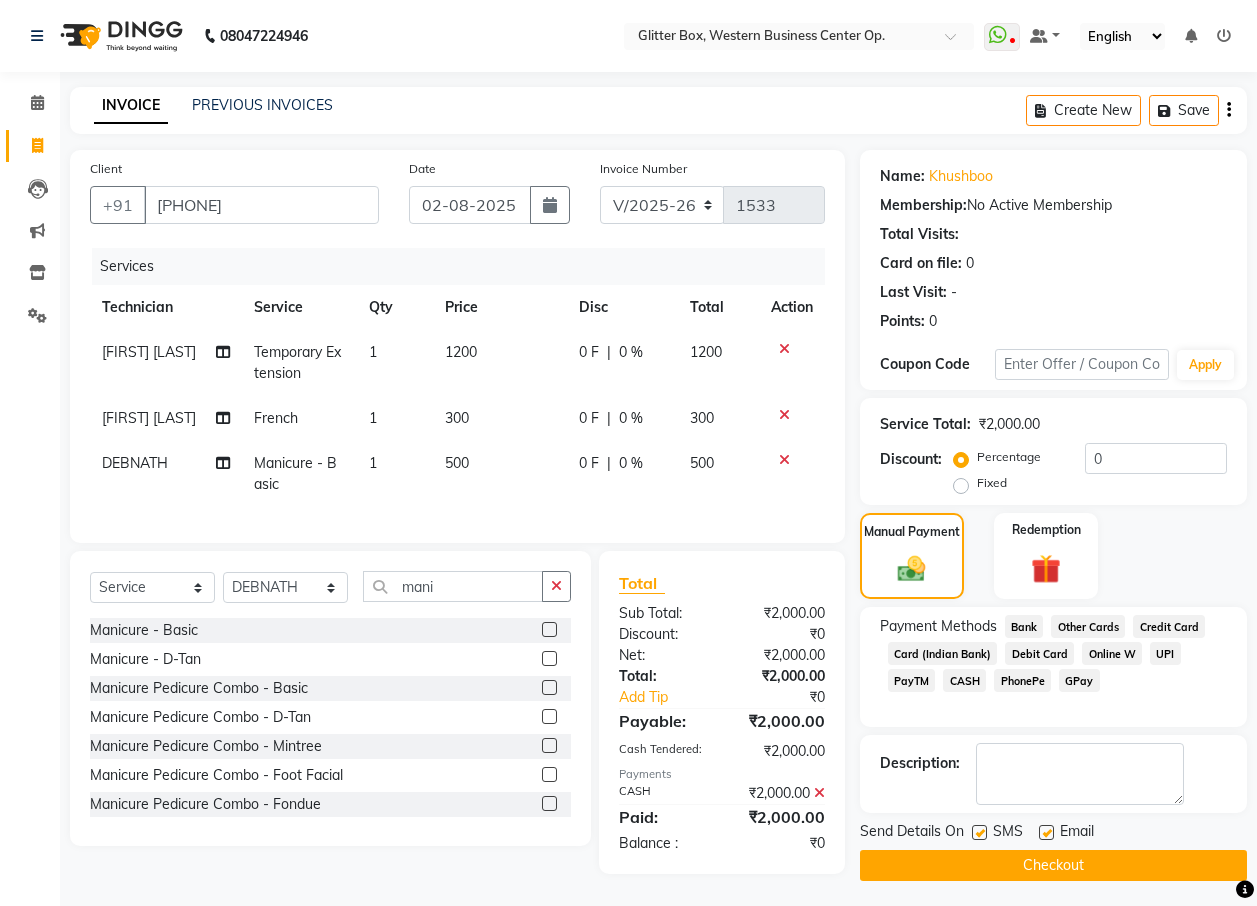 click on "Checkout" 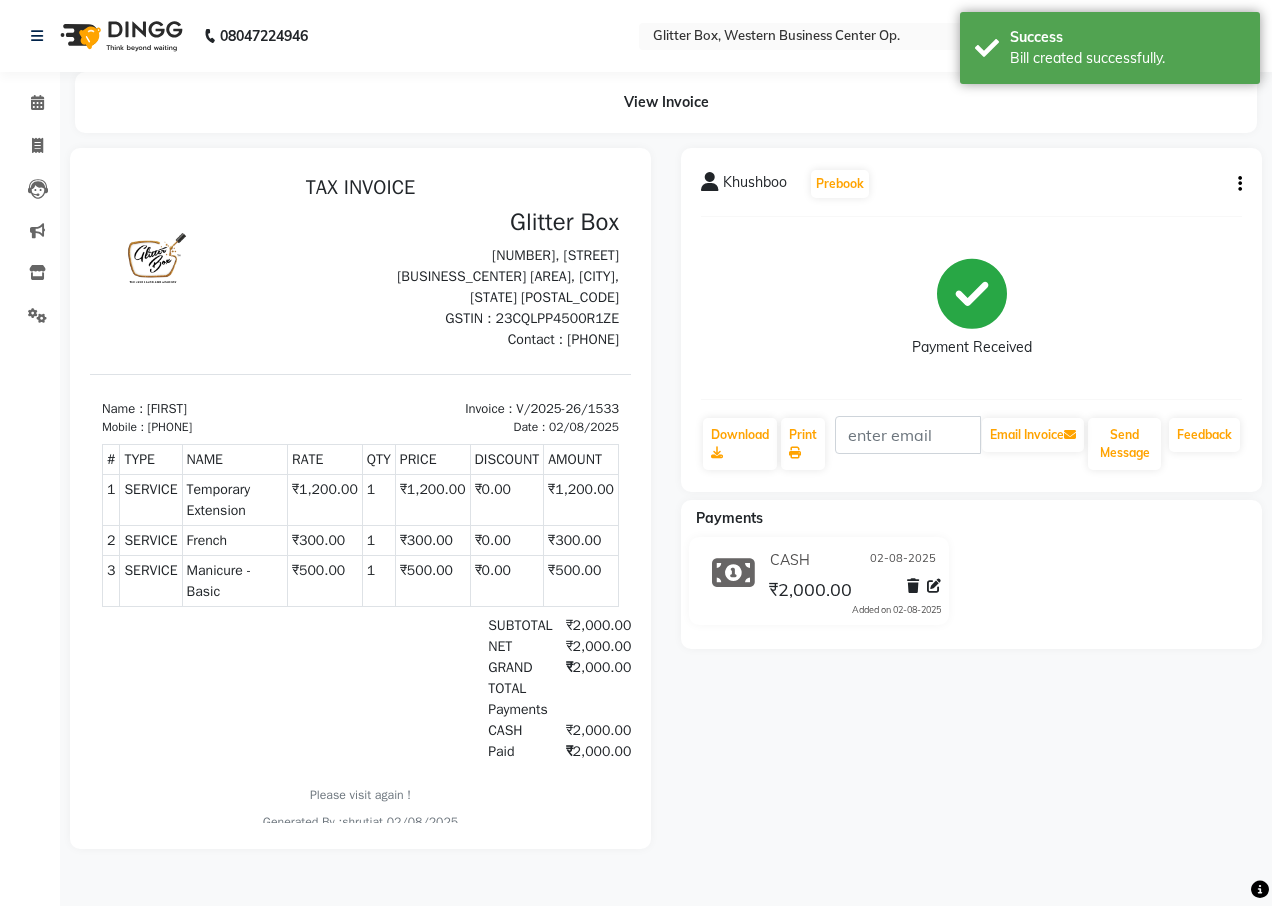 scroll, scrollTop: 0, scrollLeft: 0, axis: both 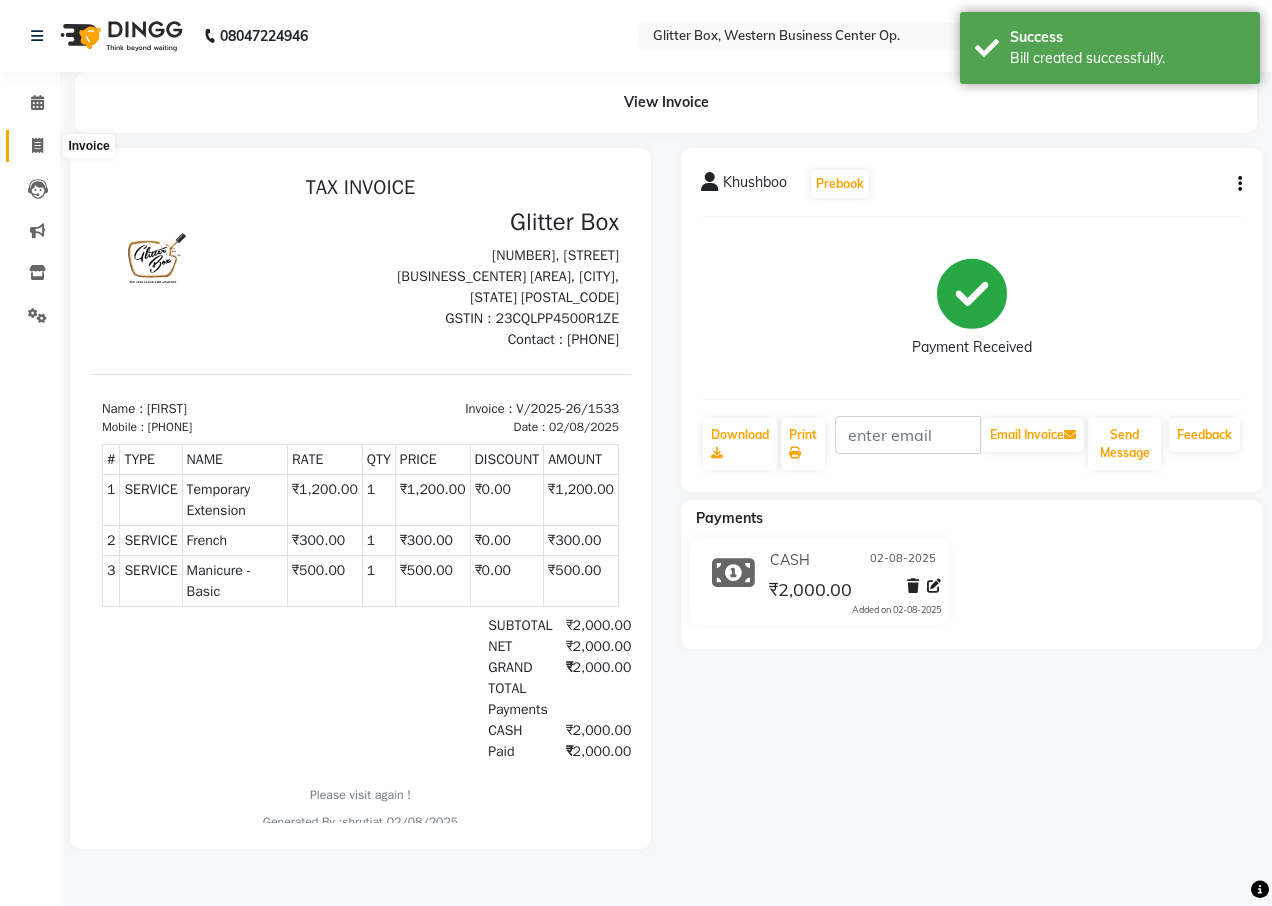 click 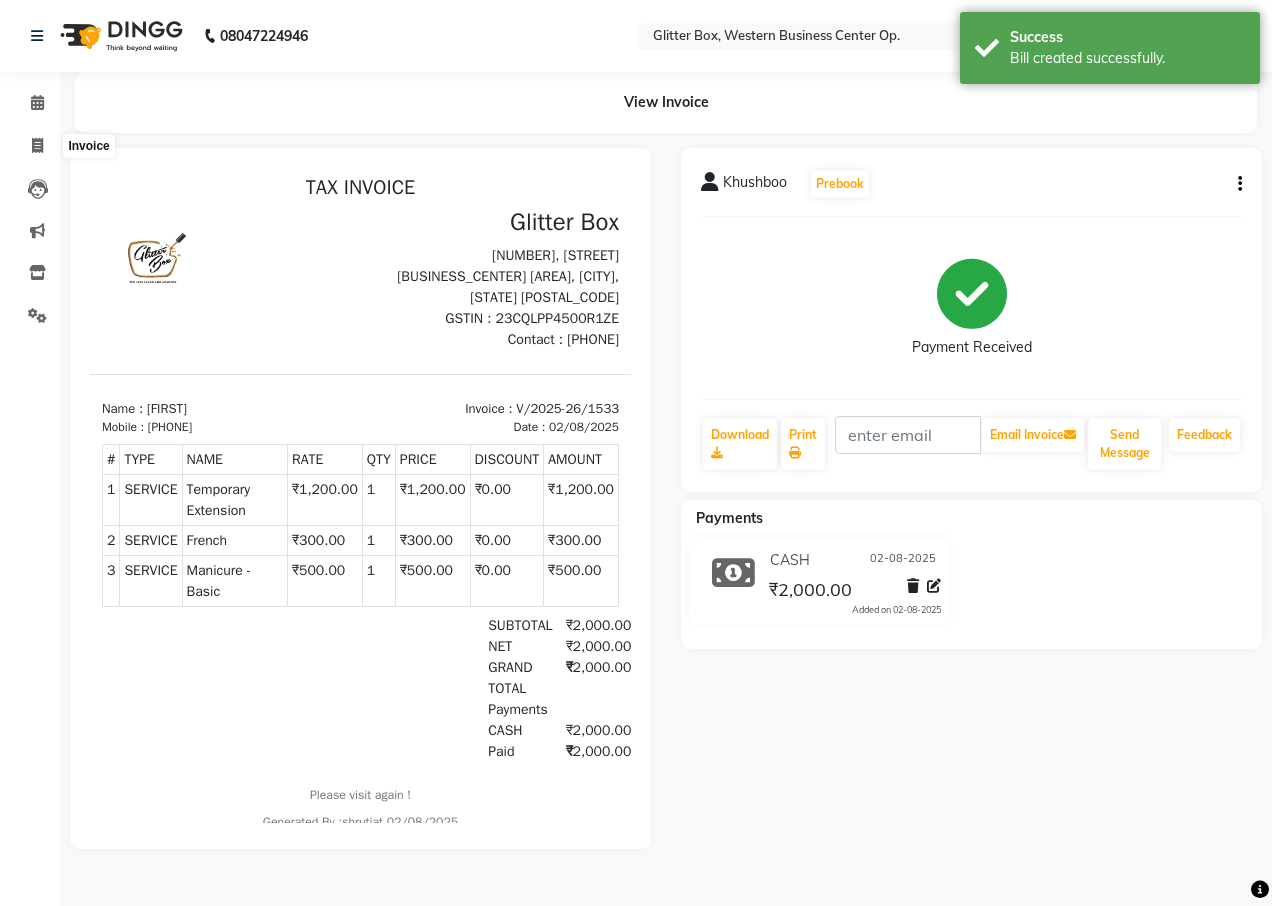 select on "5563" 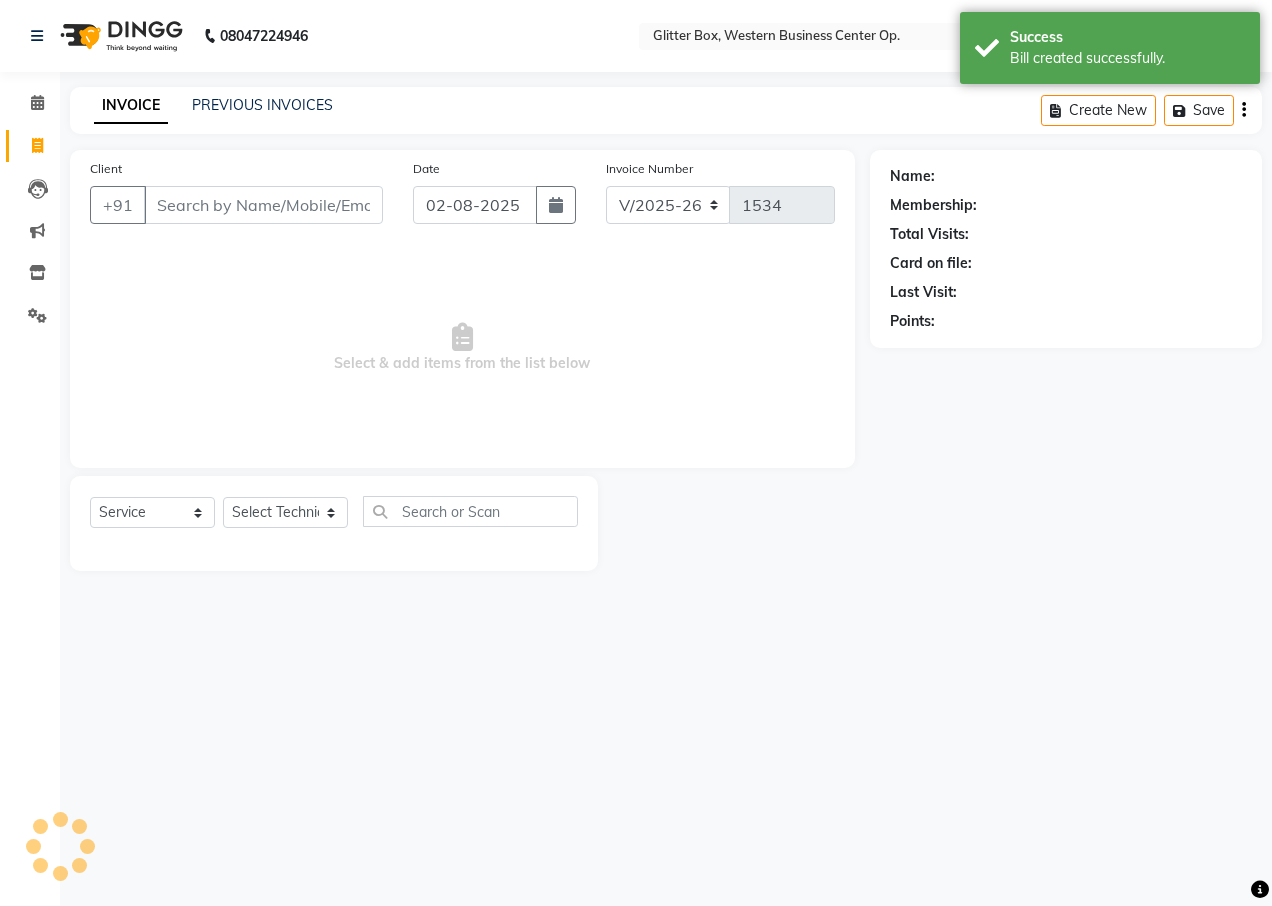 click on "Client" at bounding box center (263, 205) 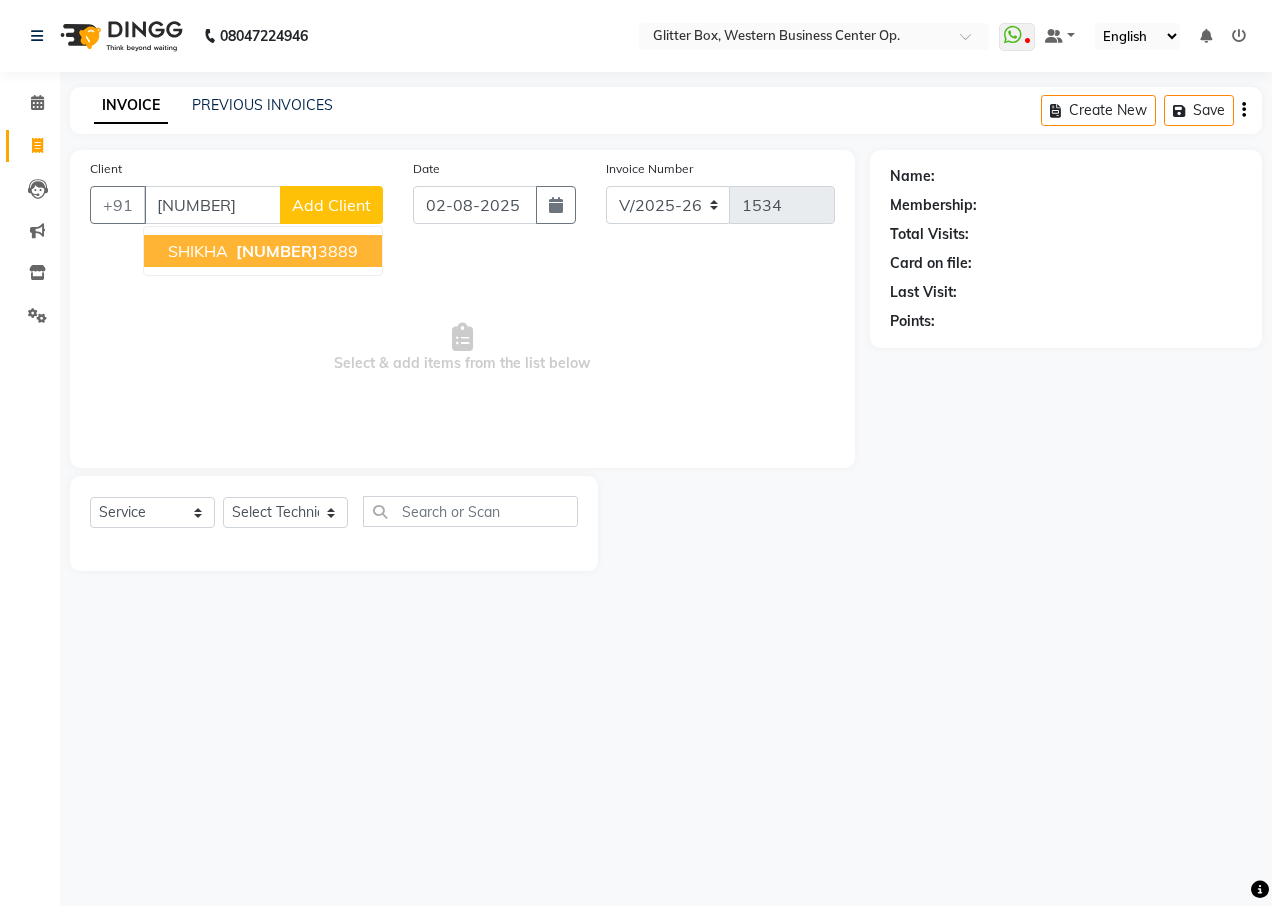 click on "SHIKHA" at bounding box center (198, 251) 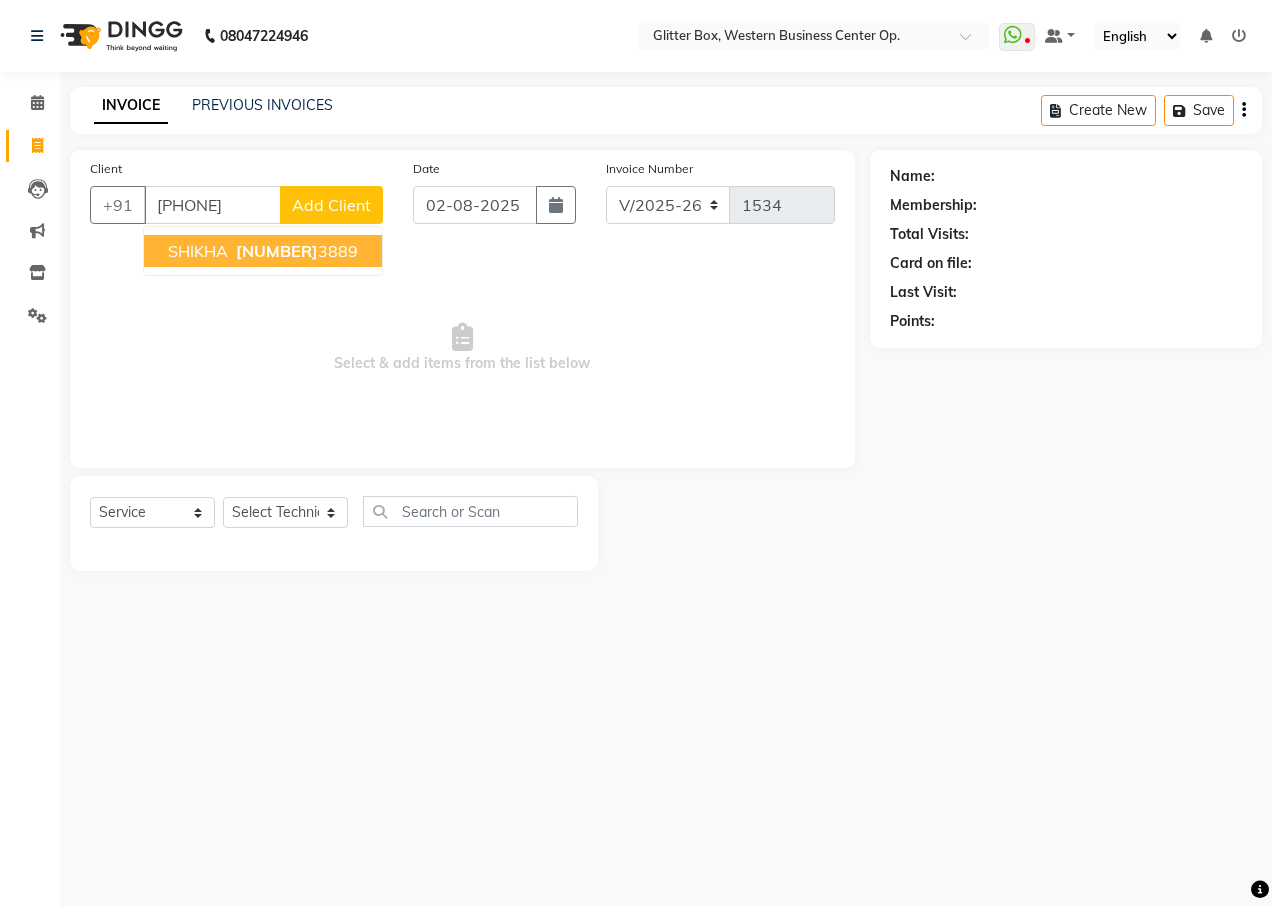 type on "[PHONE]" 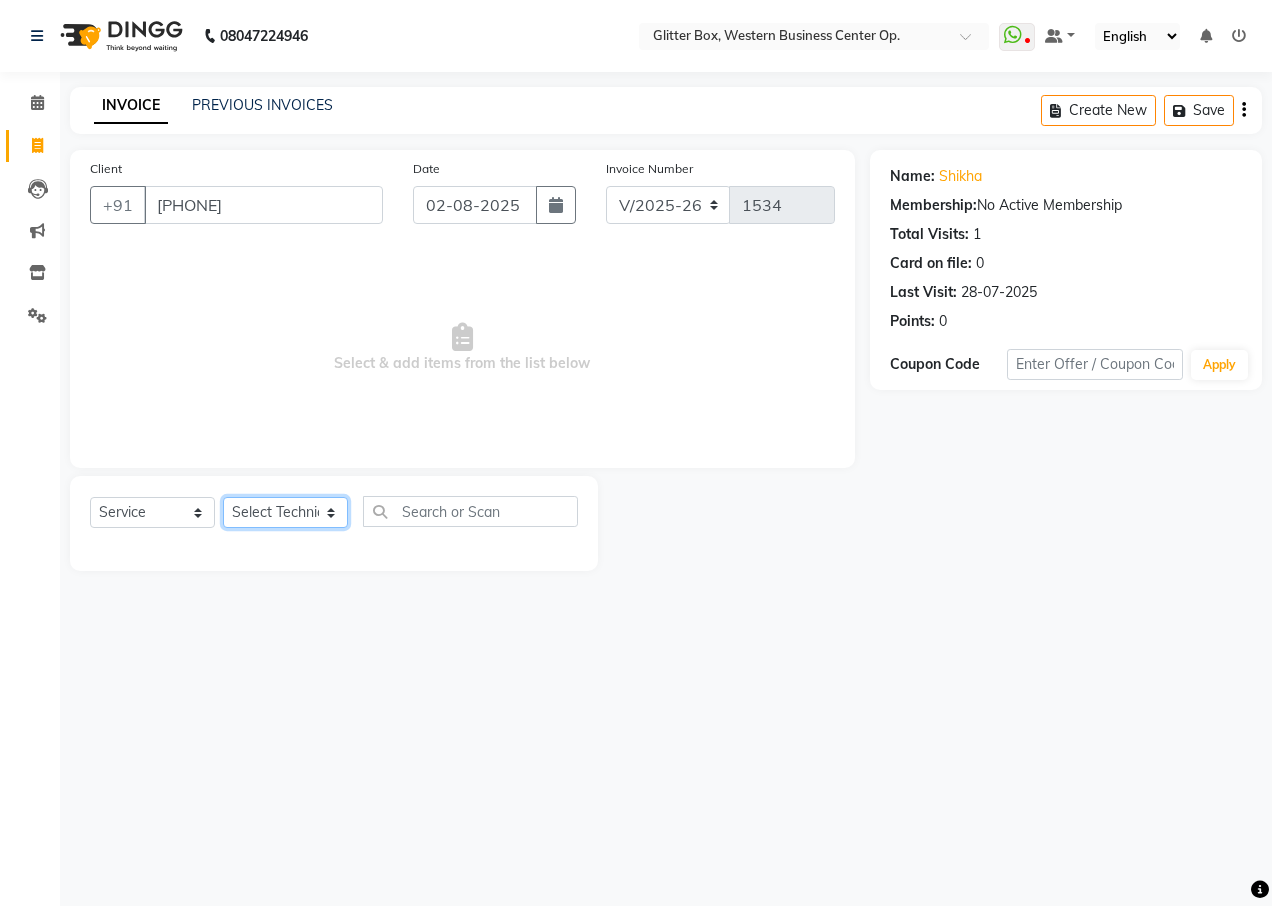 click on "Select Technician Ankita Yadav Ankit Tiwari bharat DEBNATH Govind Rana hema john Kajal Rana Kajal Rathour Katick Das kelly Nairmal Das owner Pankaj Malayya pooja Preeti makore Rupa Chettri shalu shruti shubham Suraj" 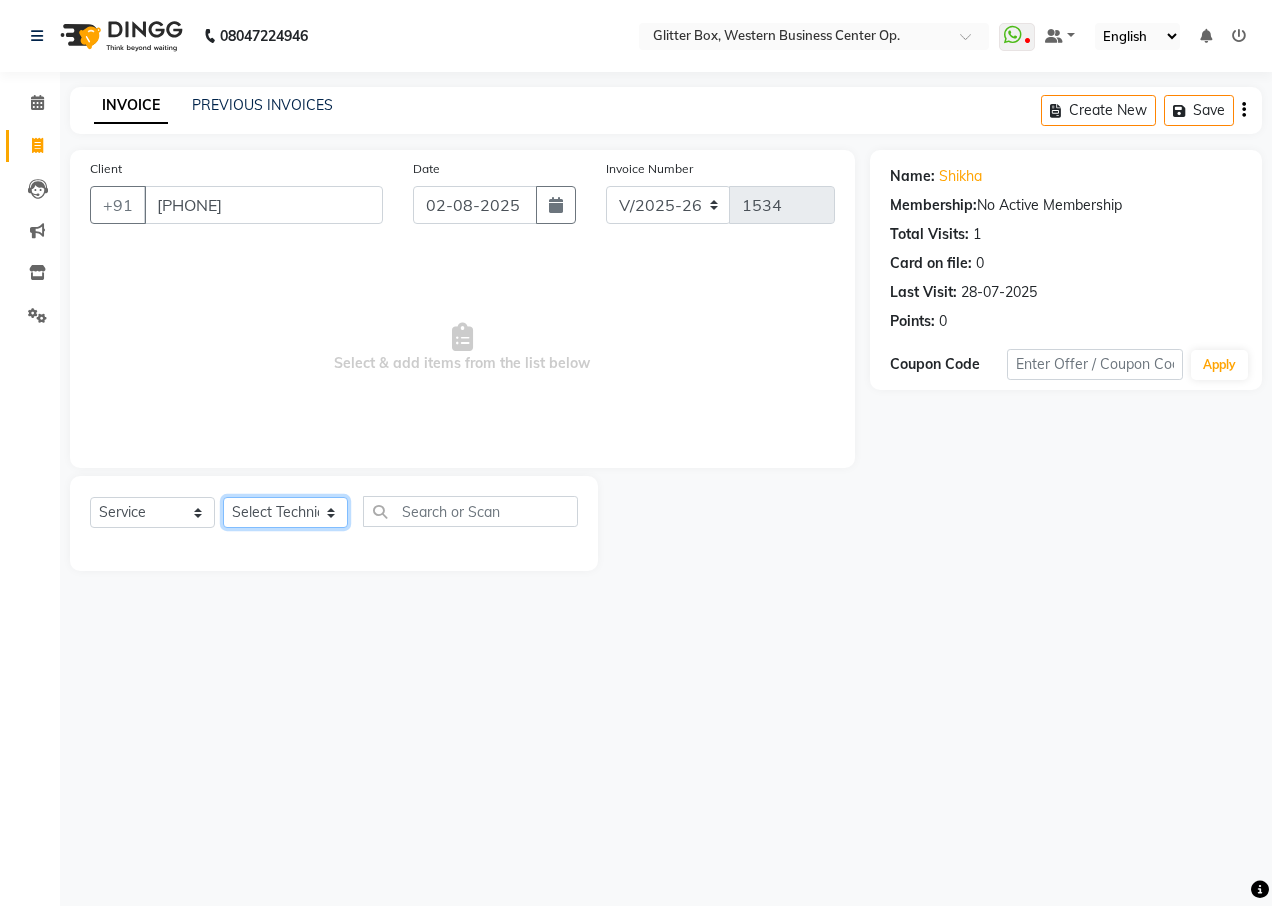 select on "38313" 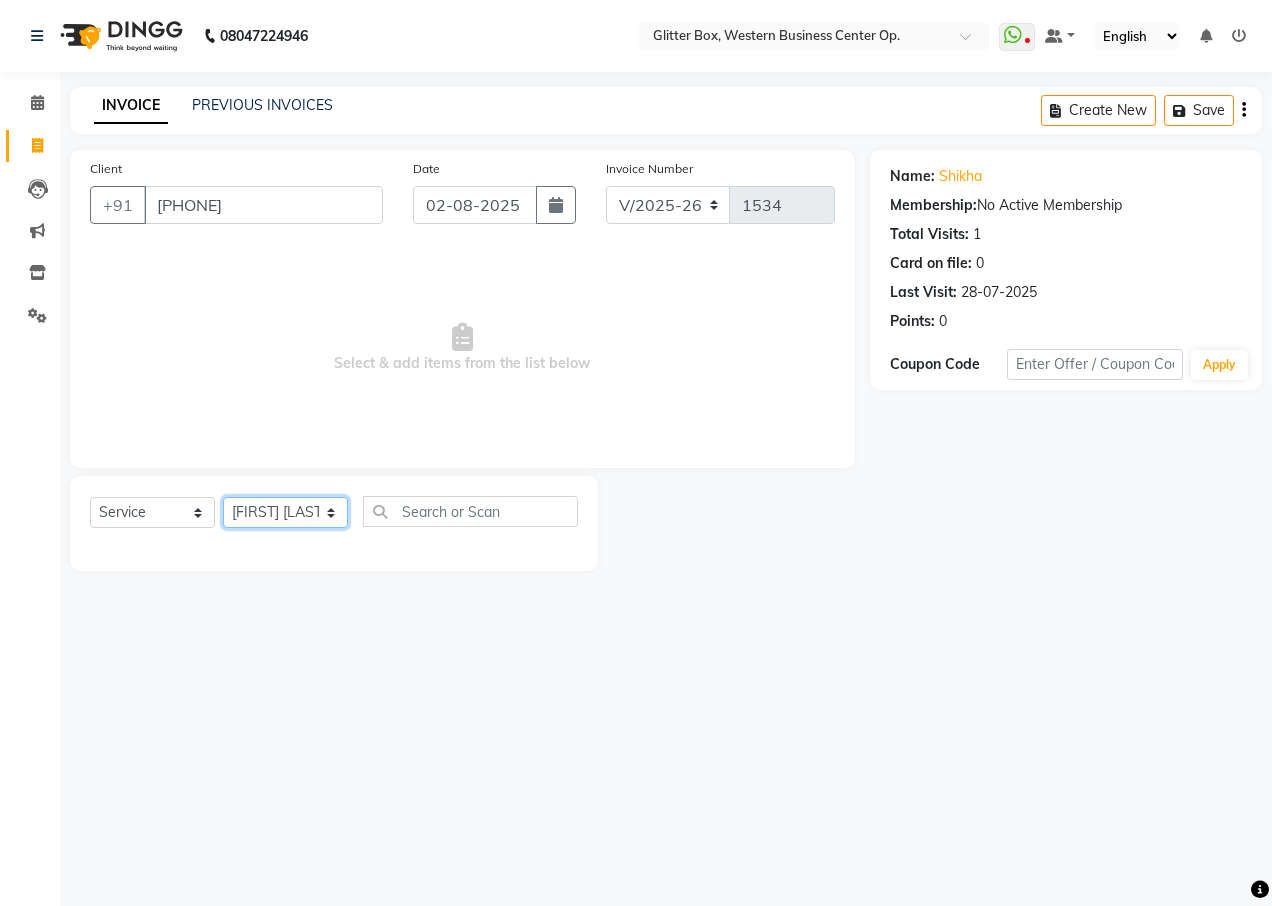click on "Select Technician Ankita Yadav Ankit Tiwari bharat DEBNATH Govind Rana hema john Kajal Rana Kajal Rathour Katick Das kelly Nairmal Das owner Pankaj Malayya pooja Preeti makore Rupa Chettri shalu shruti shubham Suraj" 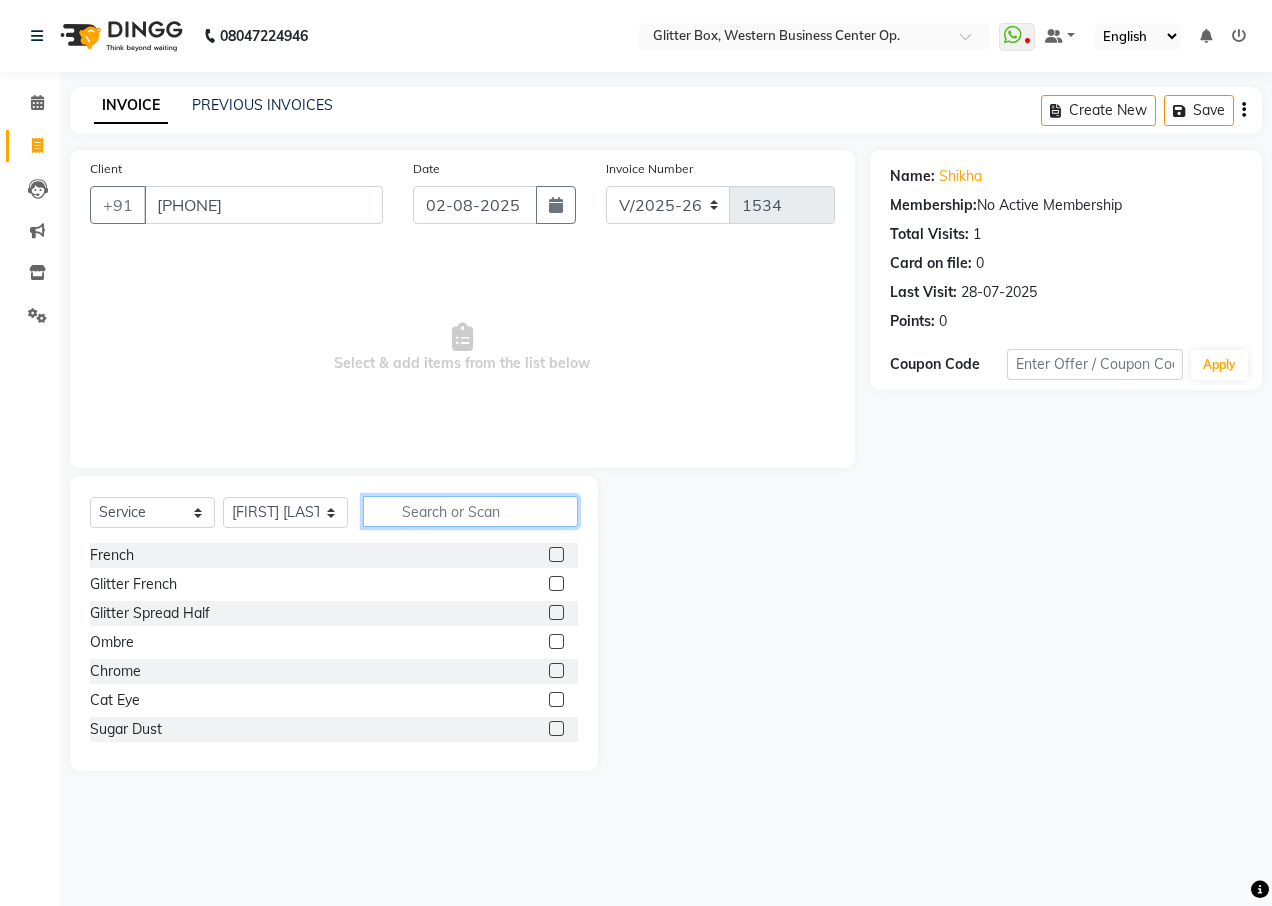click 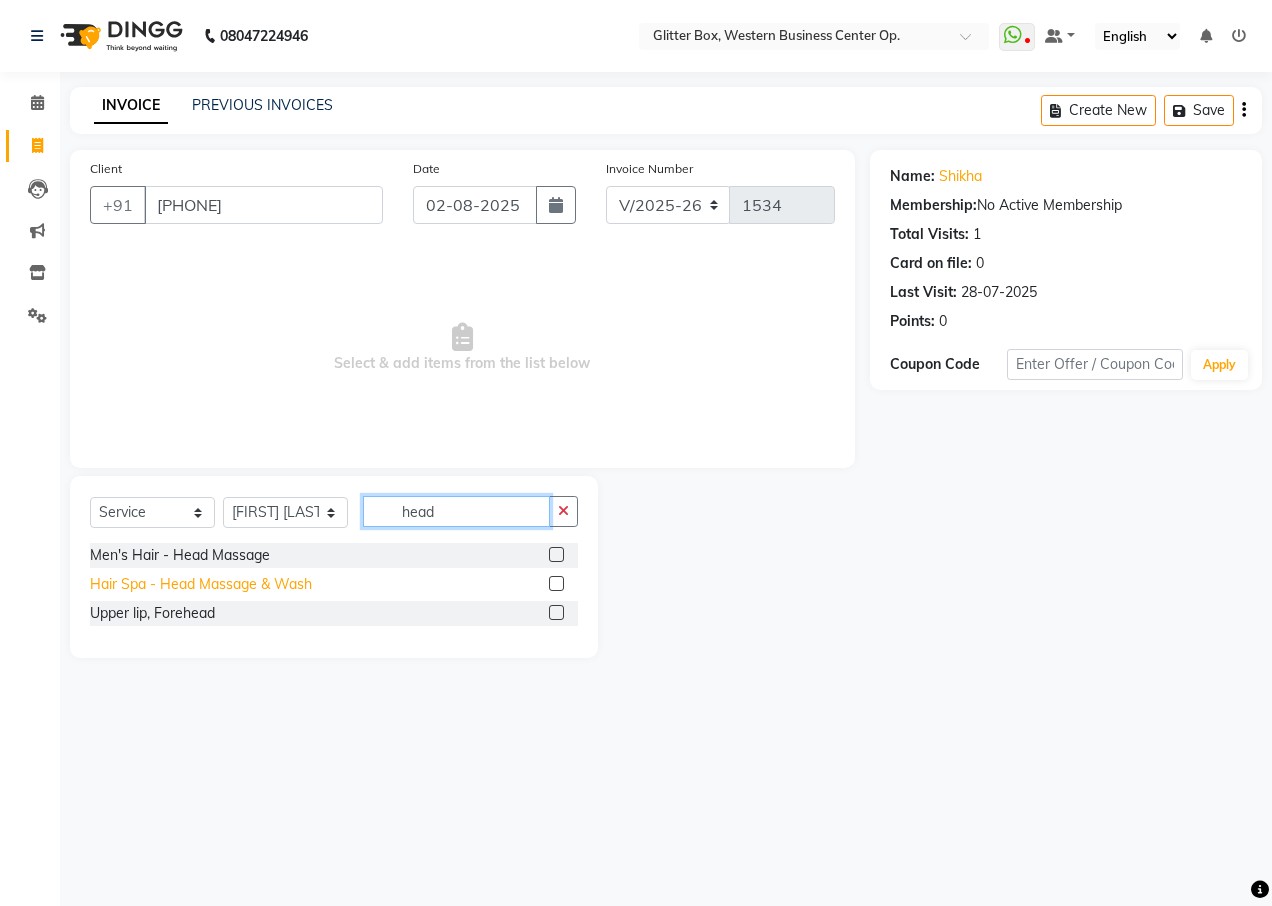 type on "head" 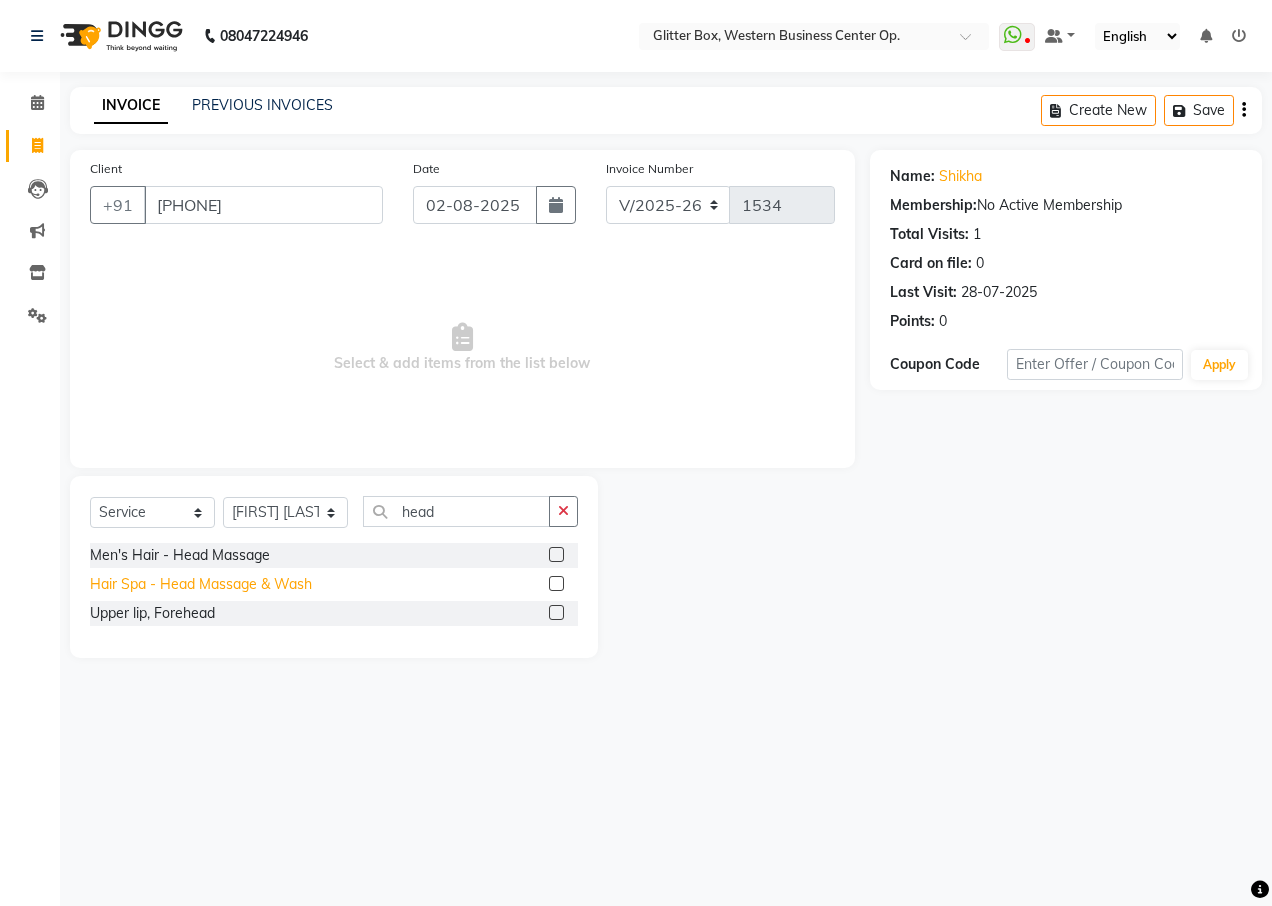 click on "Hair Spa  - Head Massage & Wash" 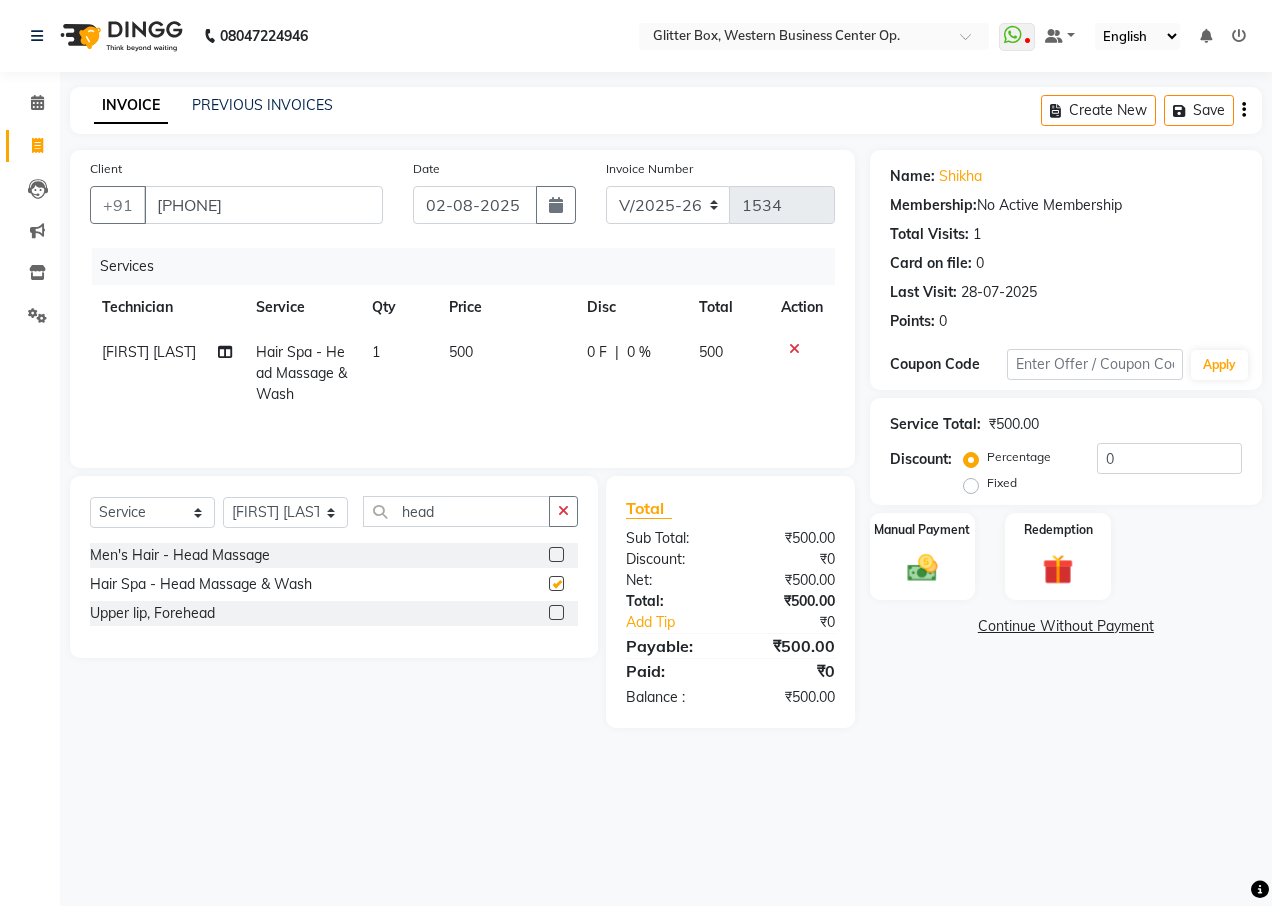 checkbox on "false" 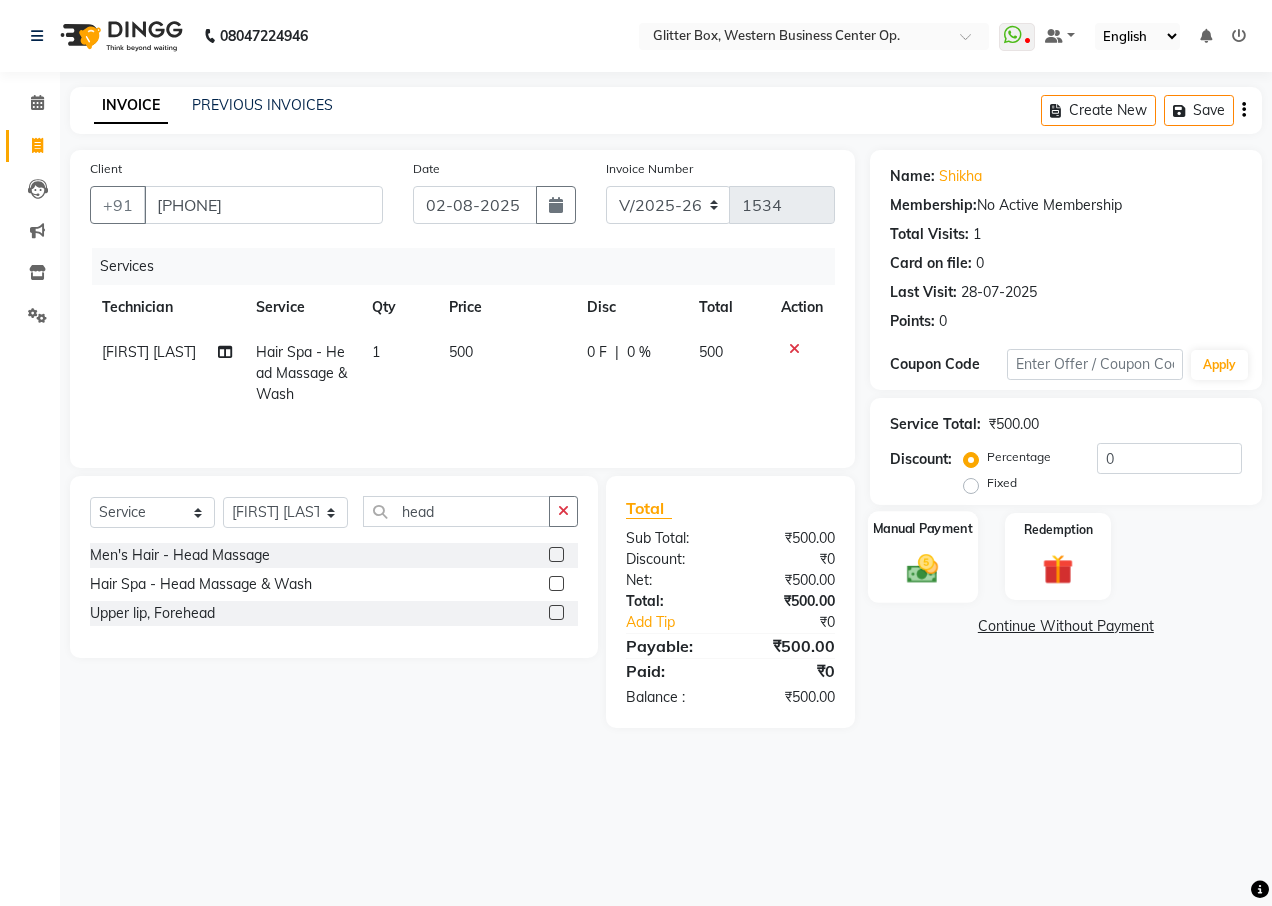 click on "Manual Payment" 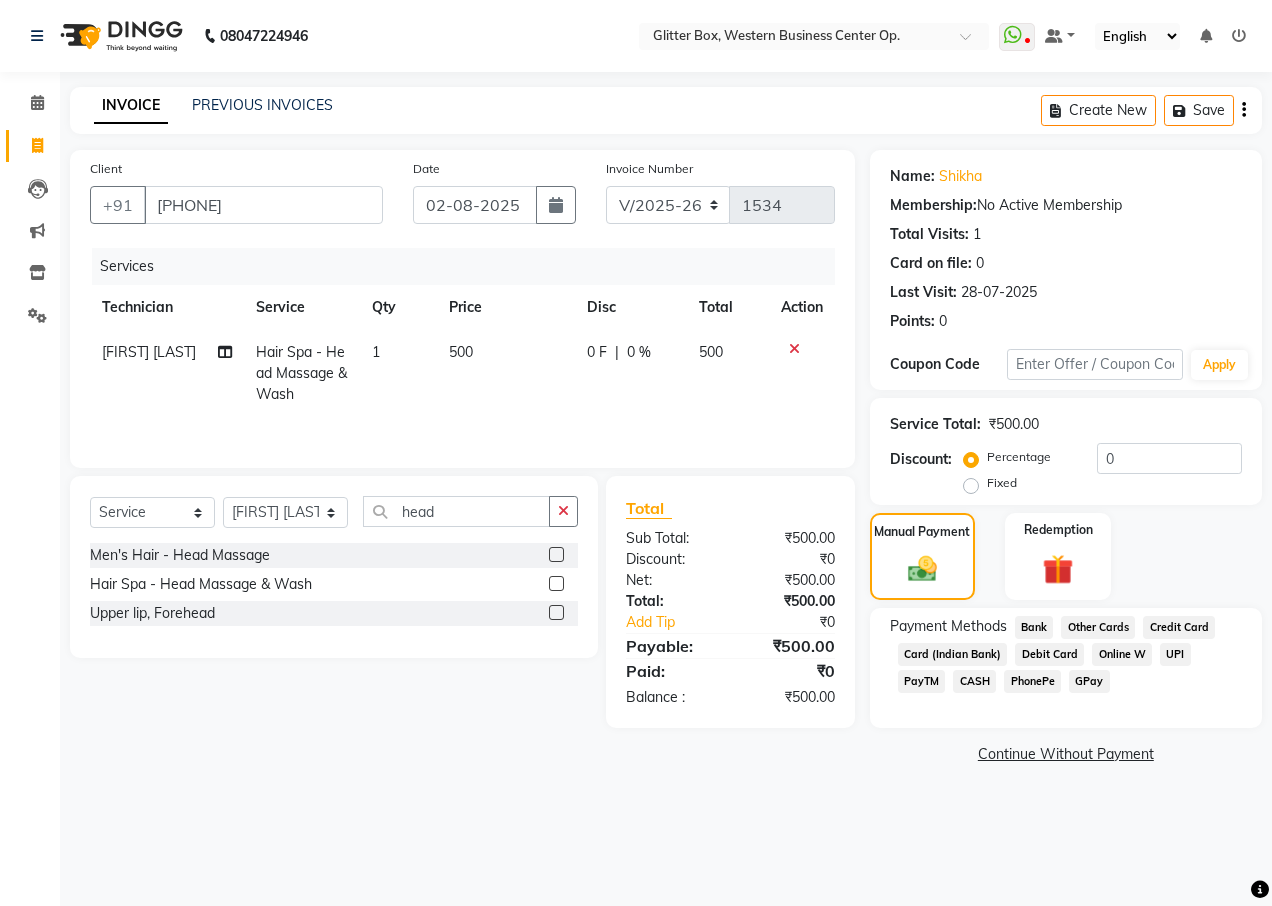 click on "UPI" 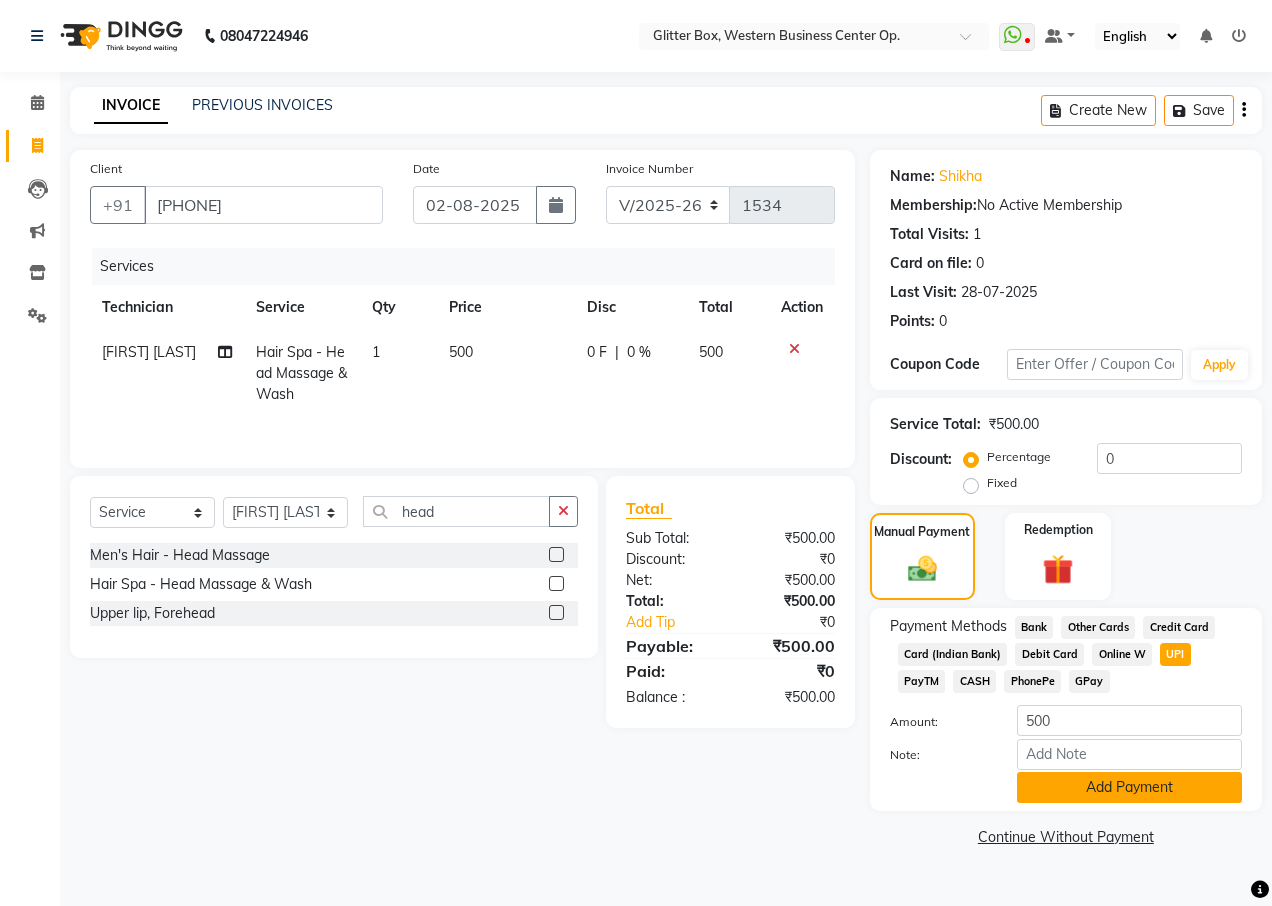 click on "Add Payment" 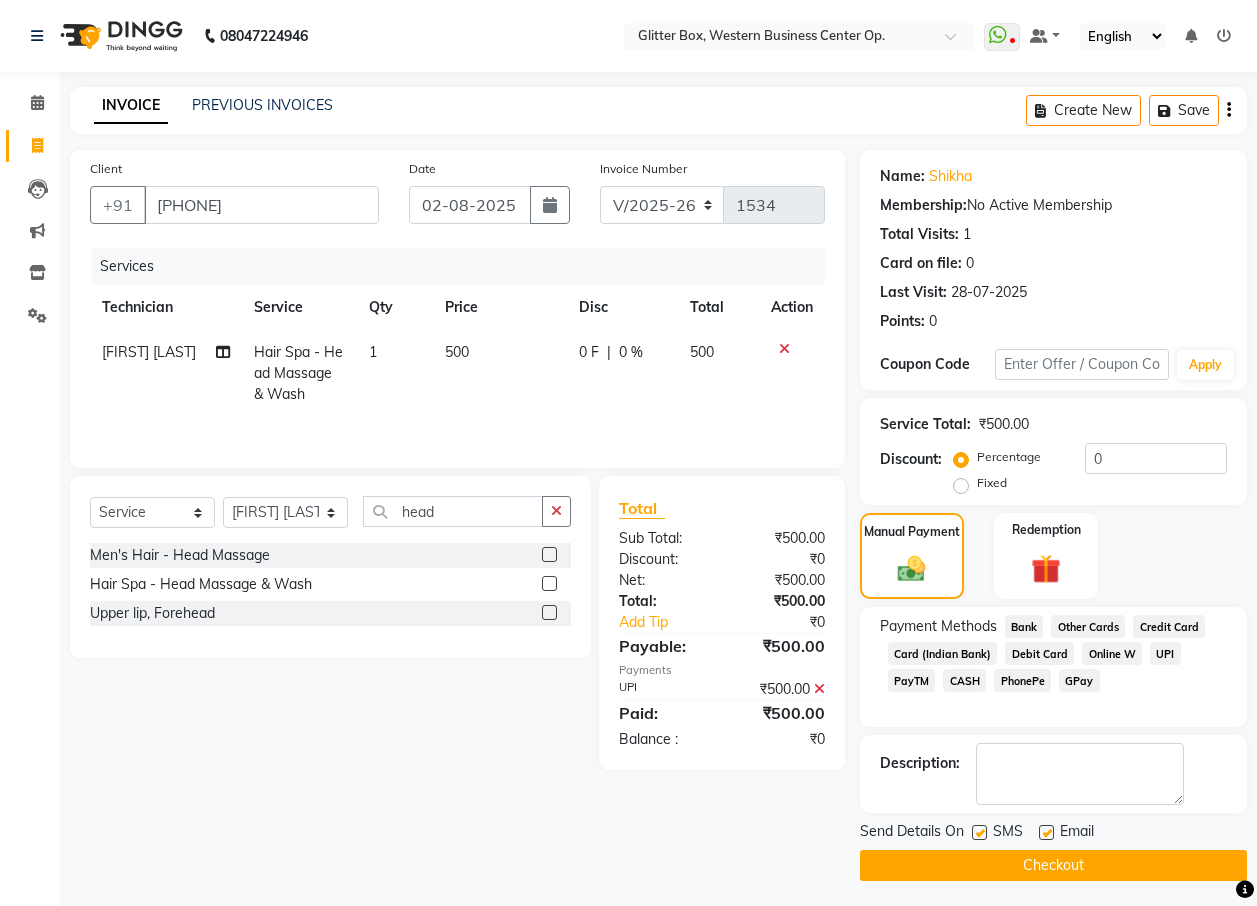 click on "Checkout" 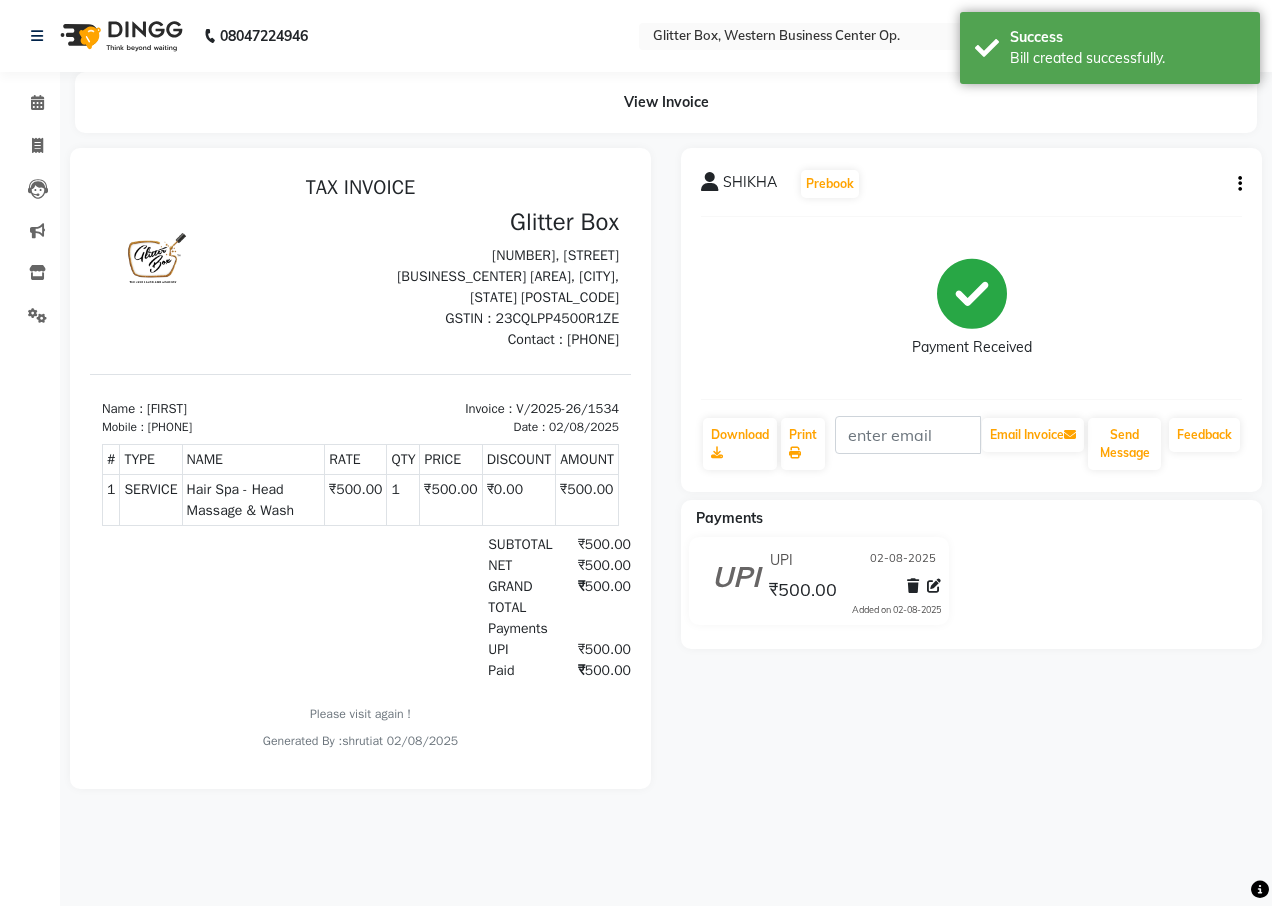 scroll, scrollTop: 0, scrollLeft: 0, axis: both 